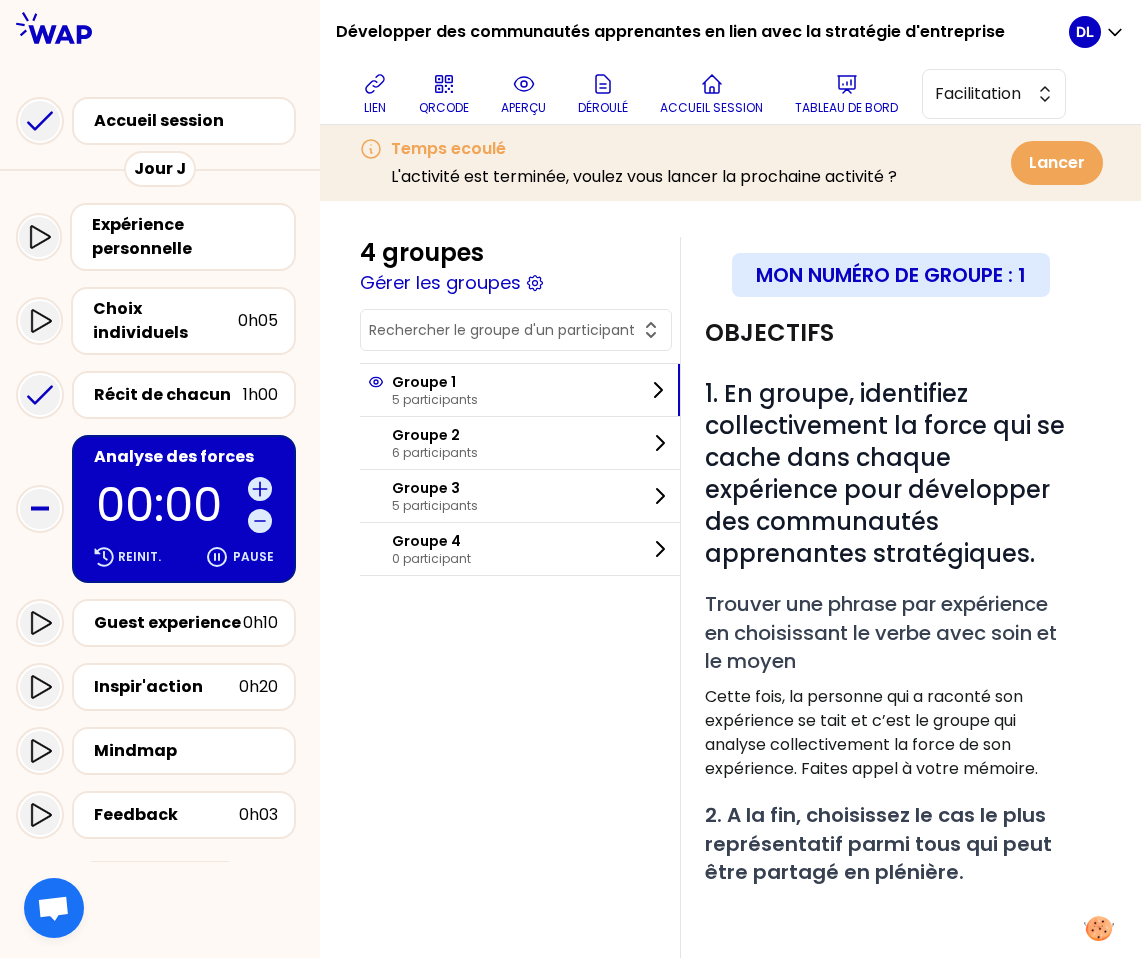 scroll, scrollTop: 0, scrollLeft: 0, axis: both 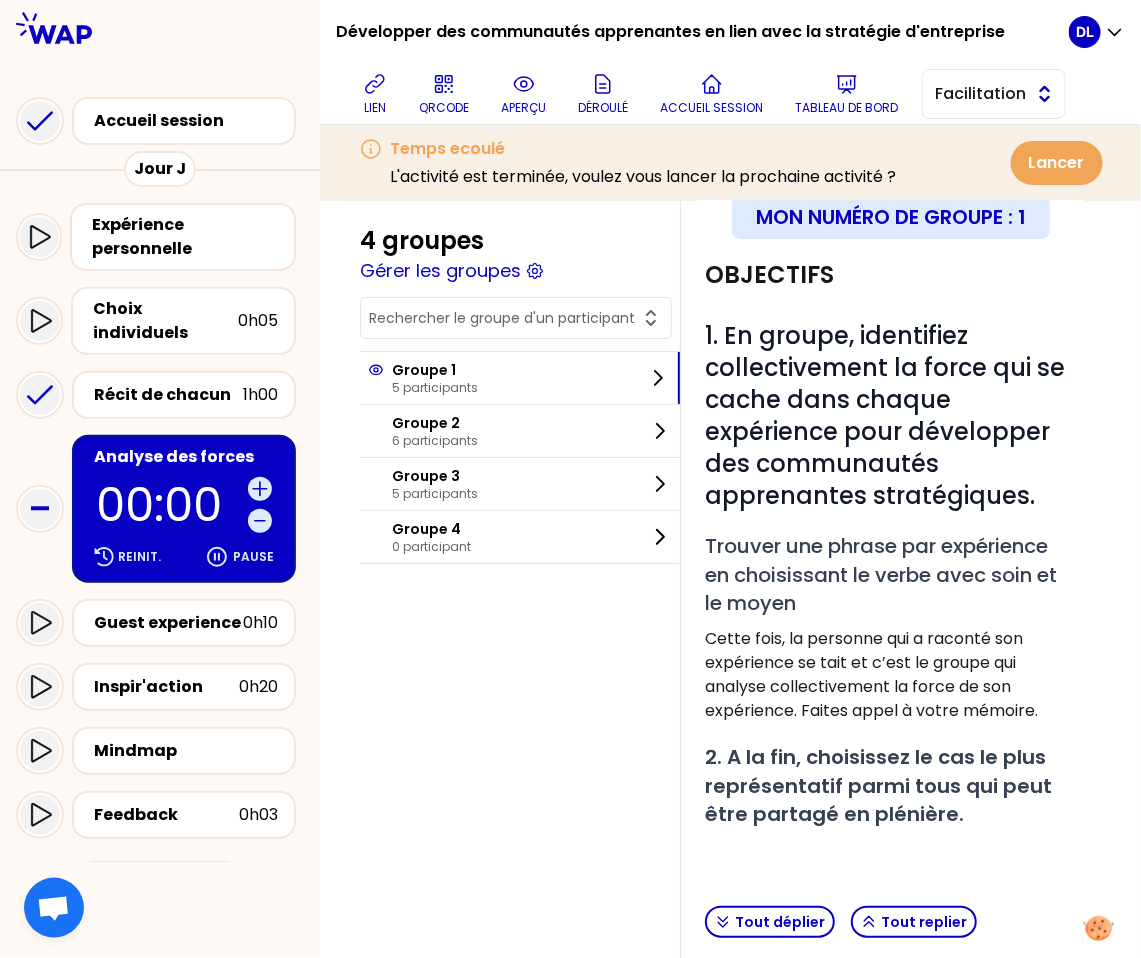click on "Facilitation" at bounding box center [980, 94] 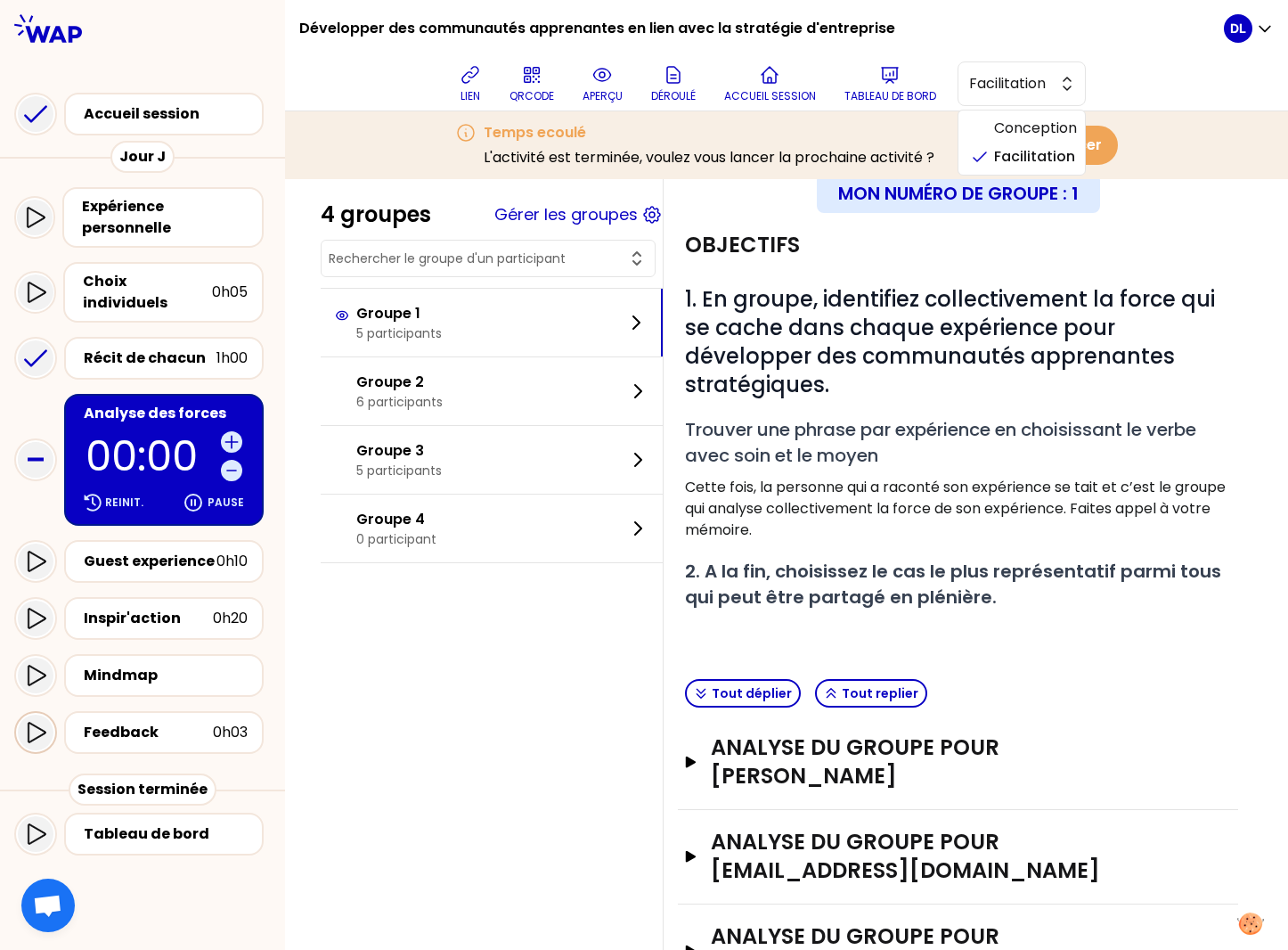 click 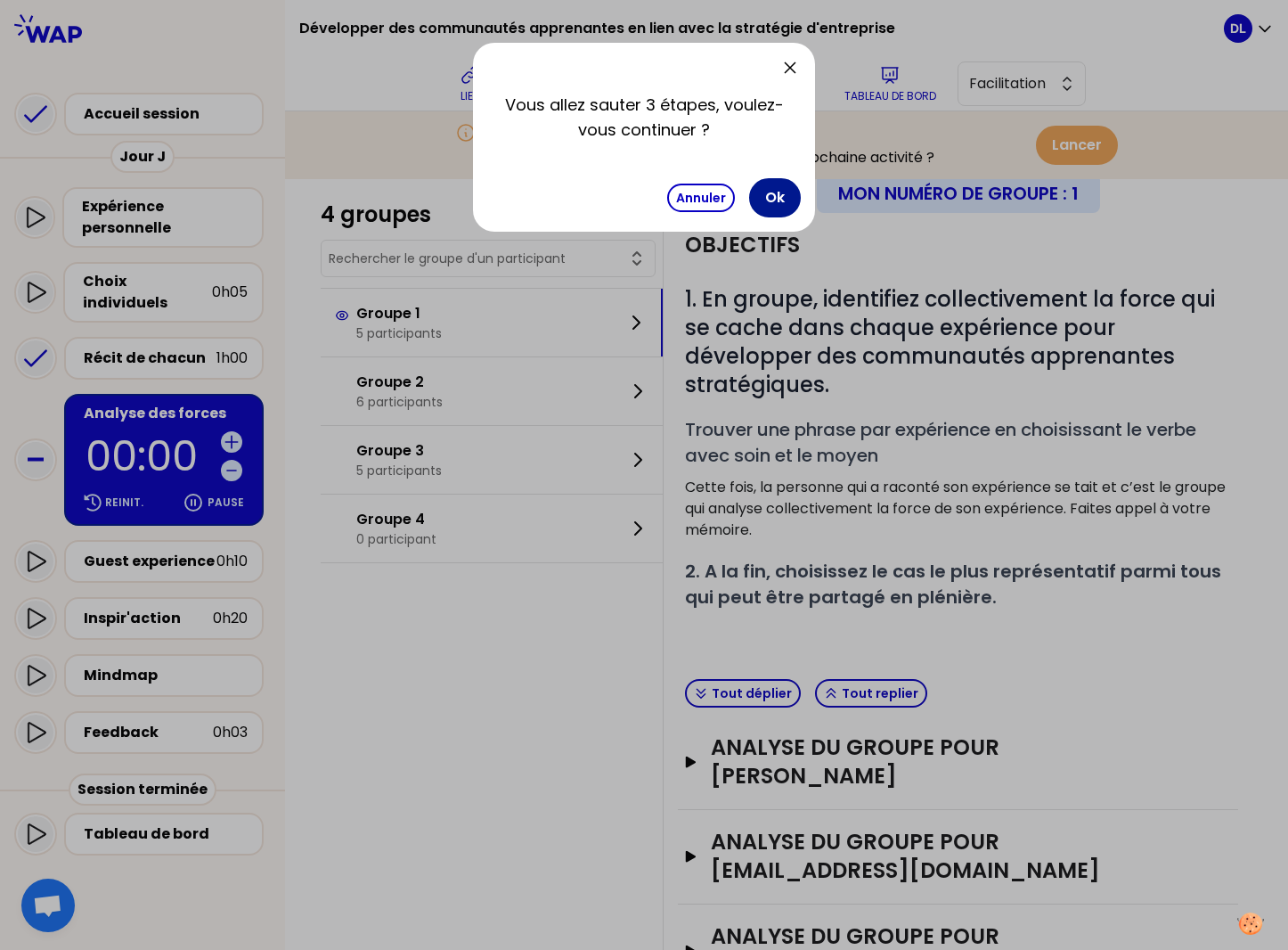 click on "Ok" at bounding box center [775, 198] 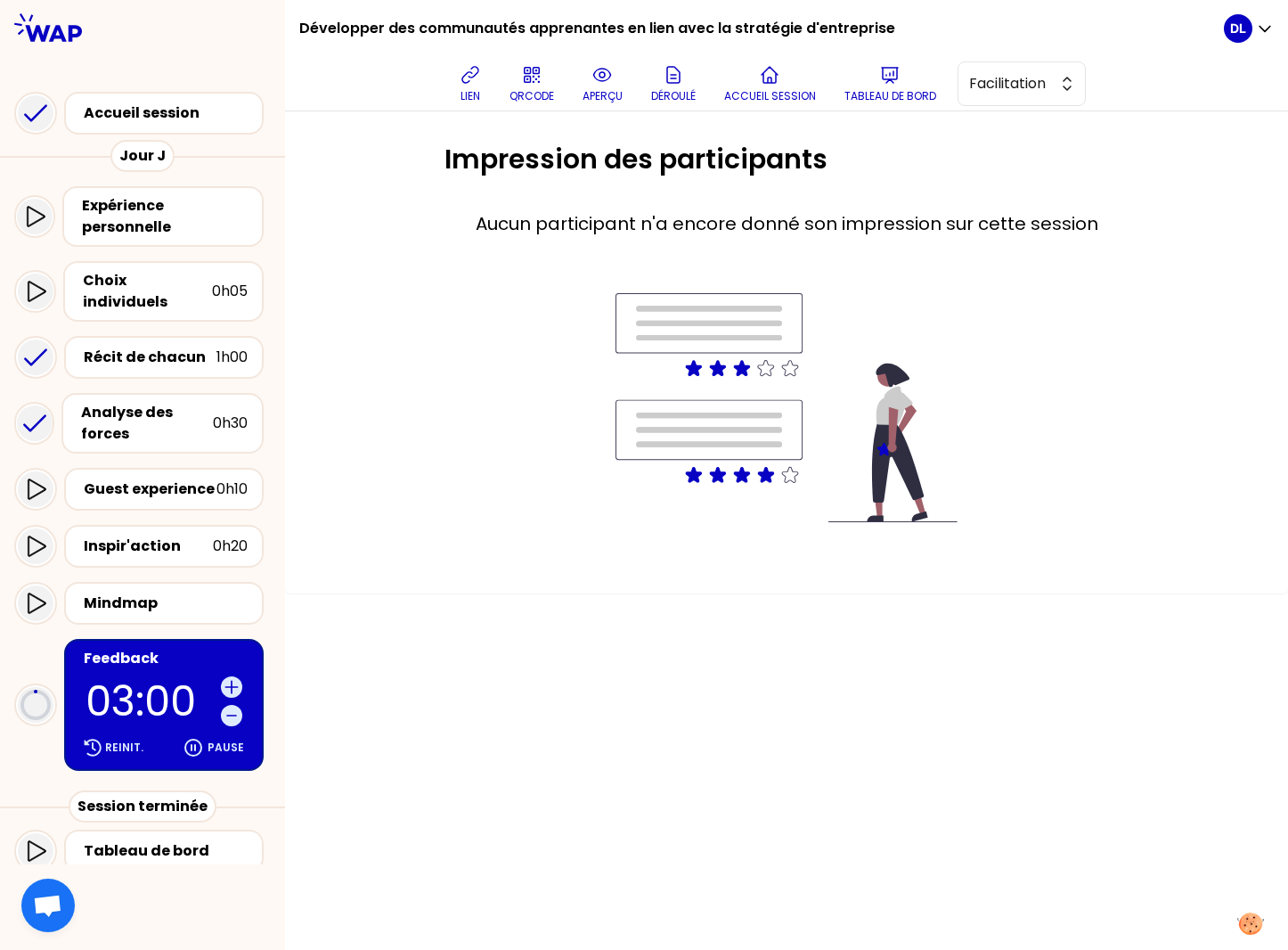scroll, scrollTop: 0, scrollLeft: 0, axis: both 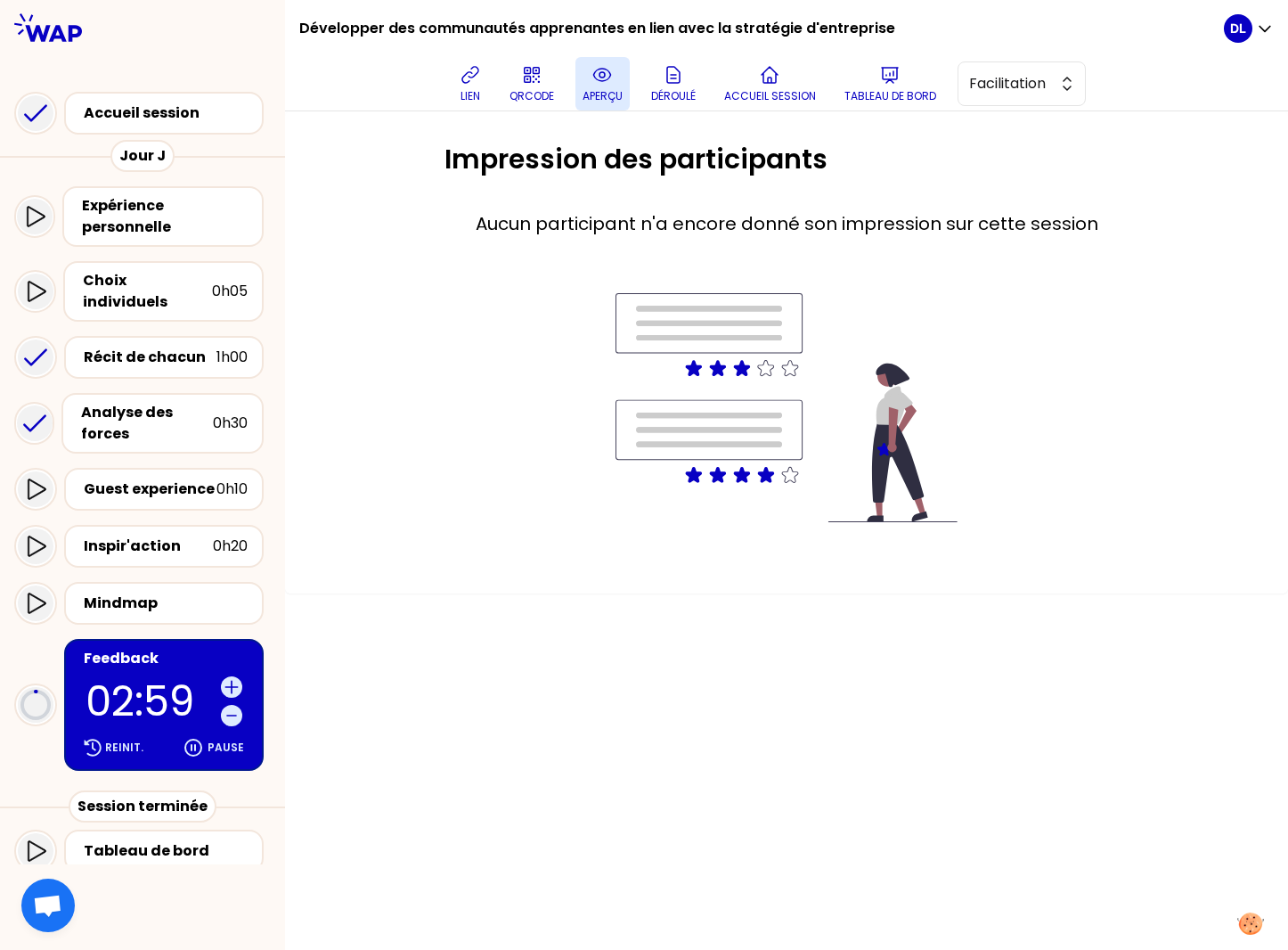 click on "aperçu" at bounding box center [602, 84] 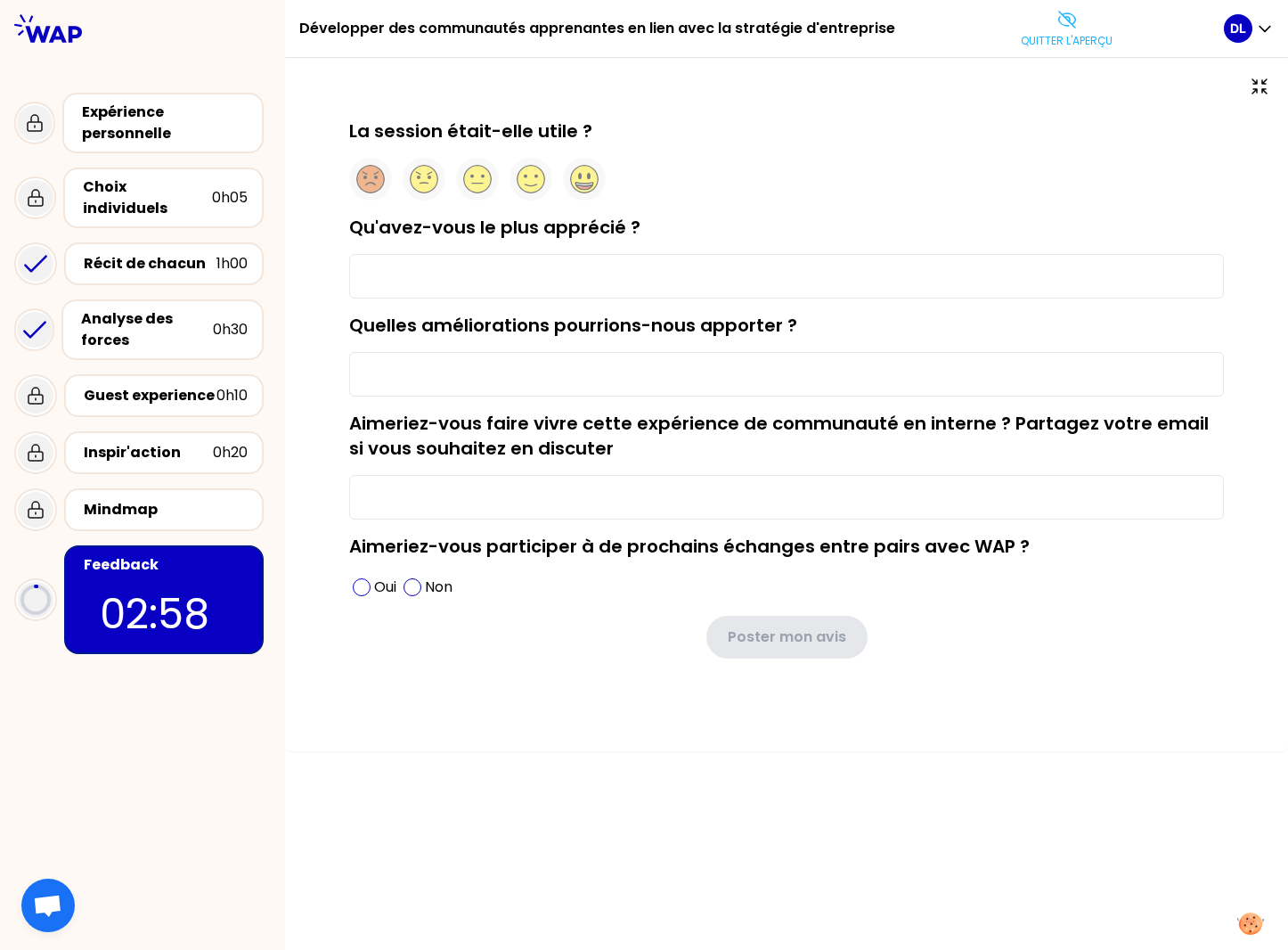 click on "02:58" at bounding box center [164, 614] 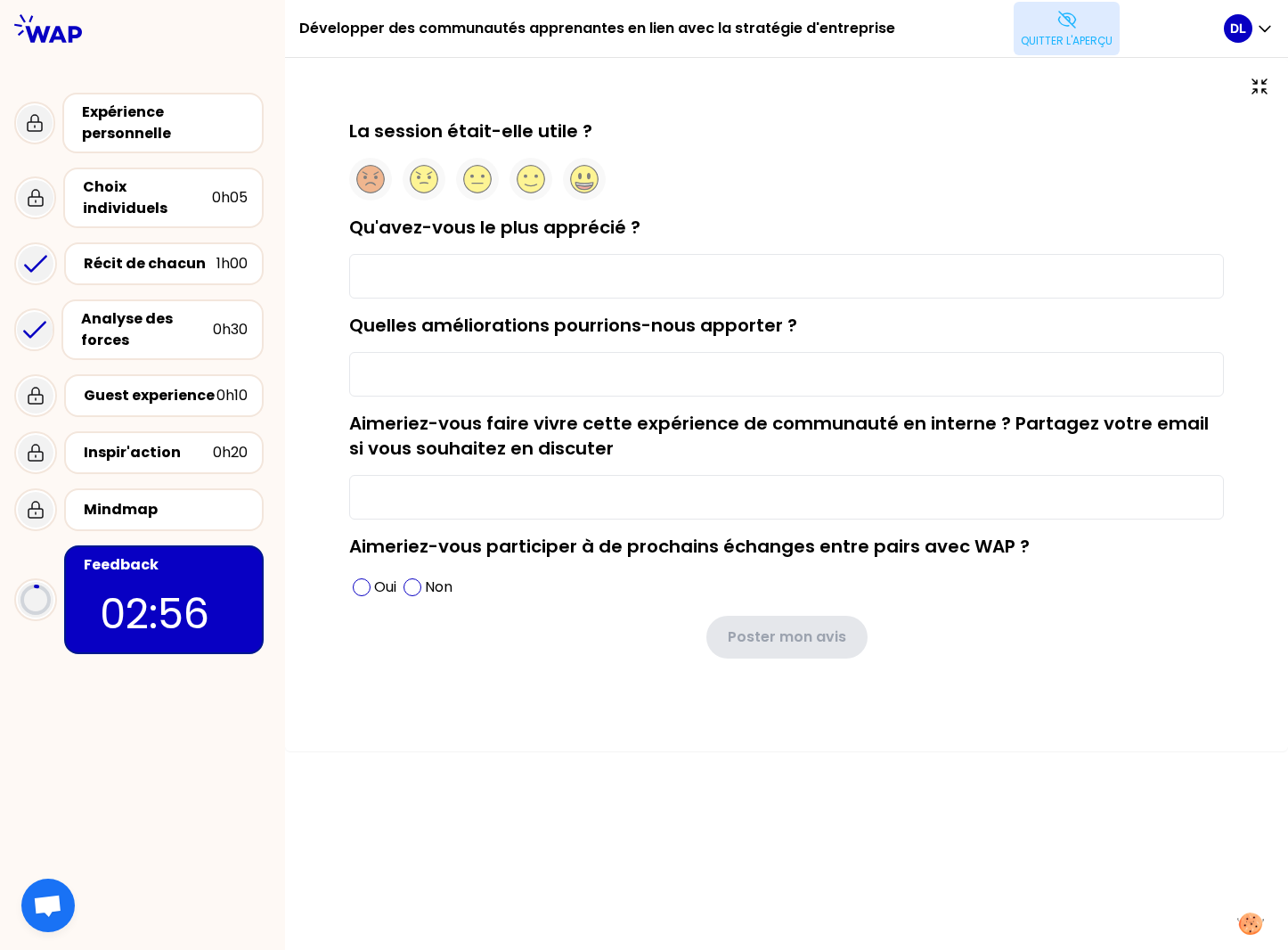 click on "Quitter l'aperçu" at bounding box center (1066, 29) 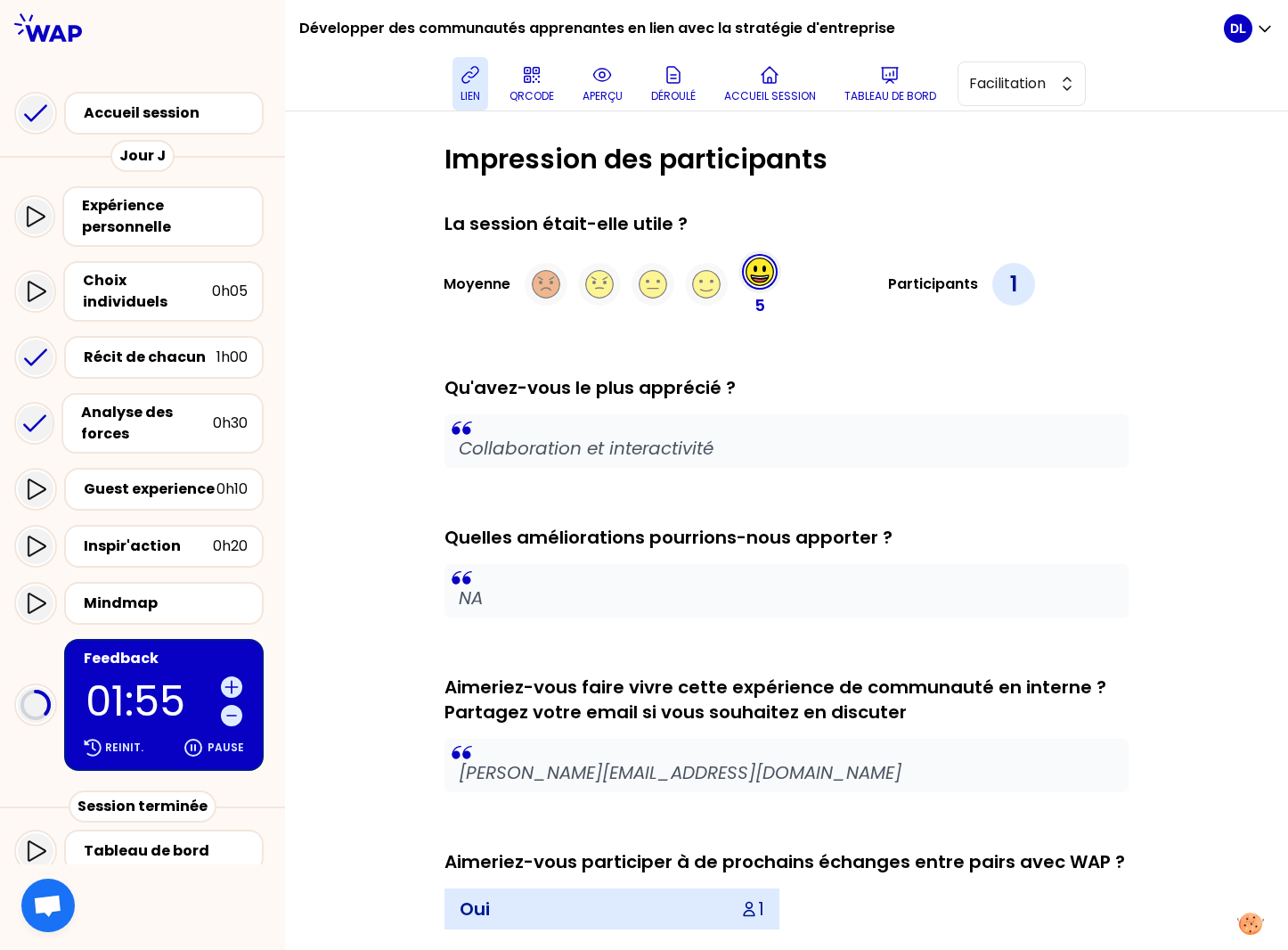 click on "lien" at bounding box center (470, 84) 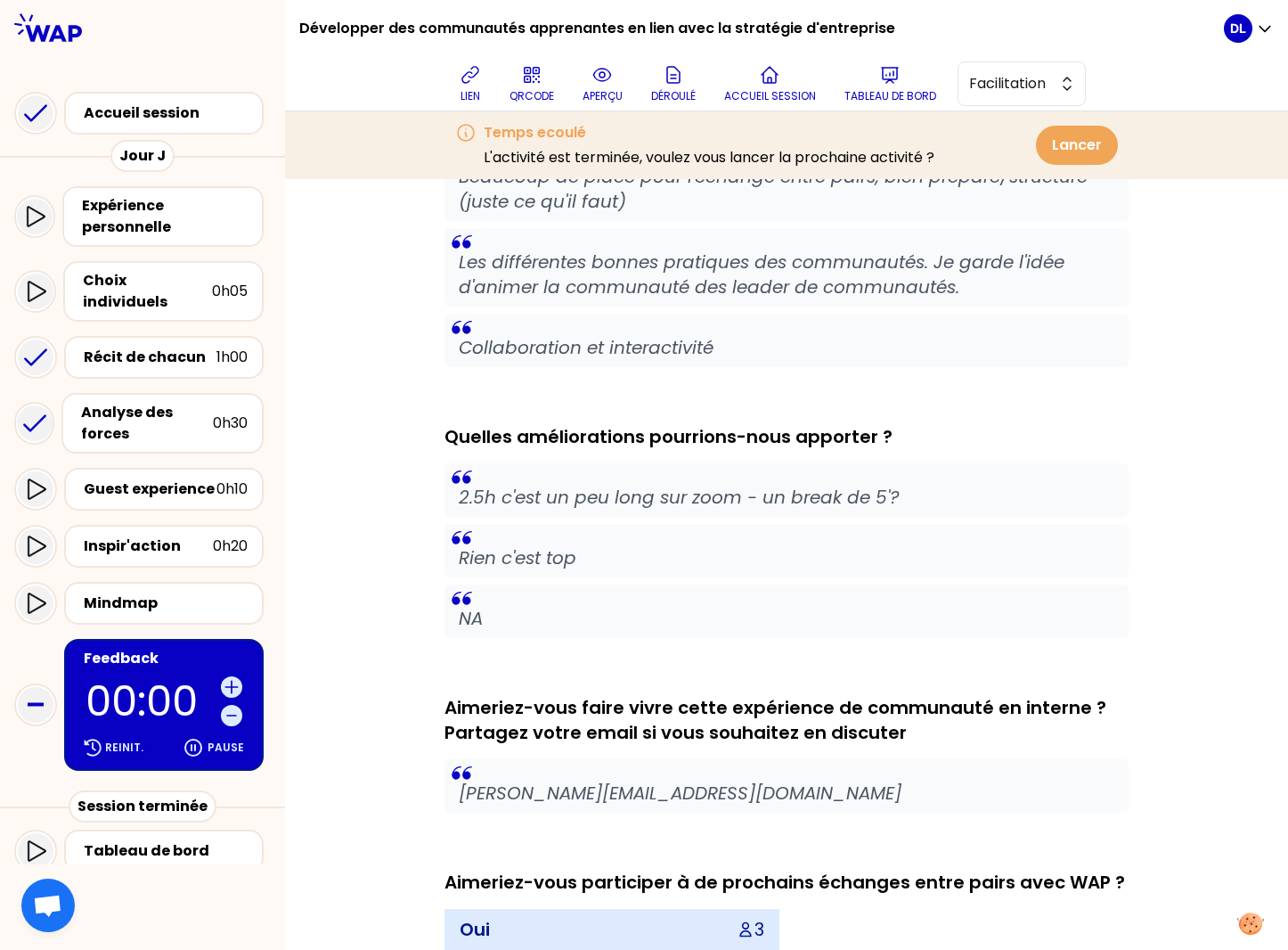 scroll, scrollTop: 38, scrollLeft: 0, axis: vertical 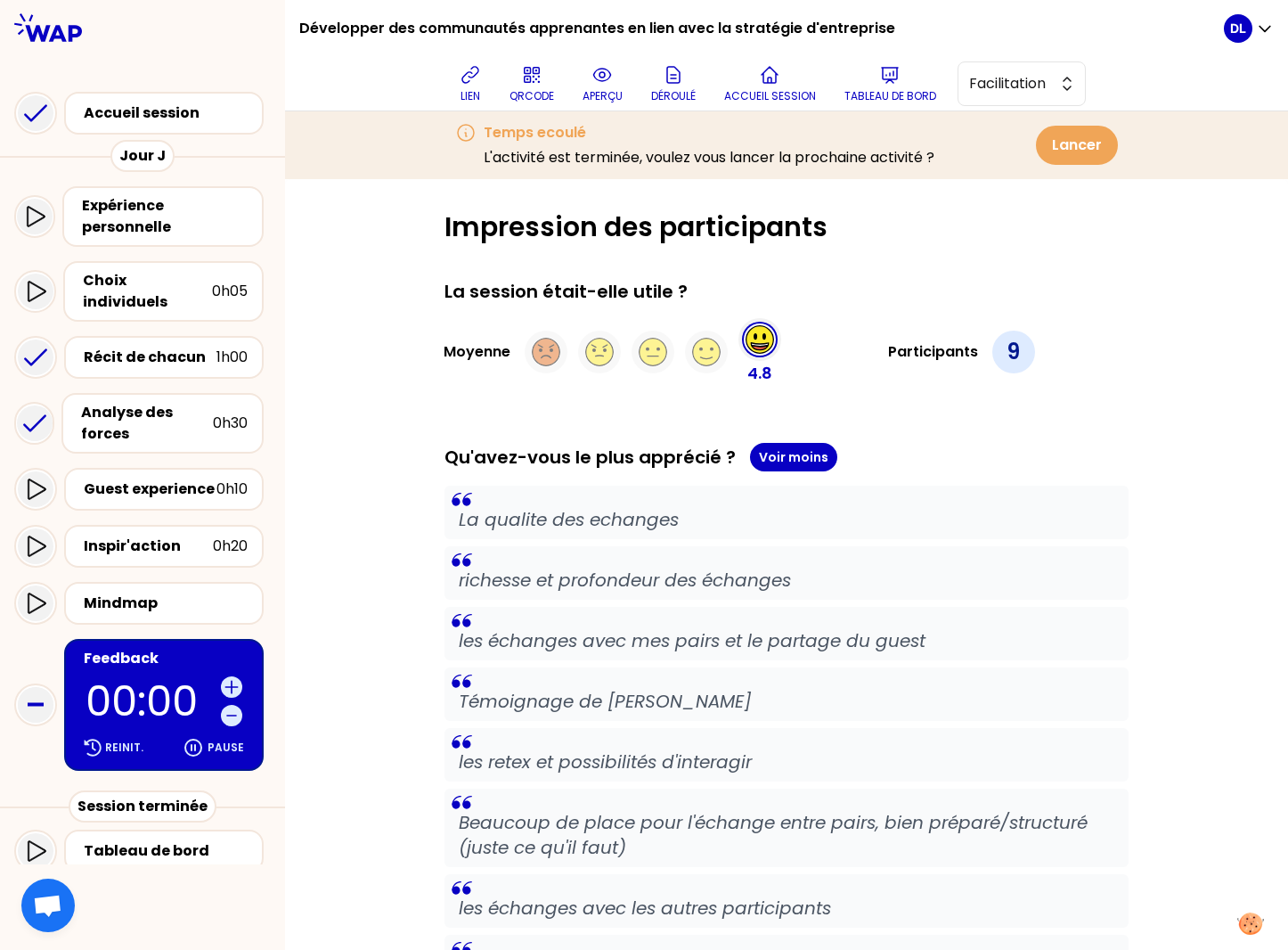 type 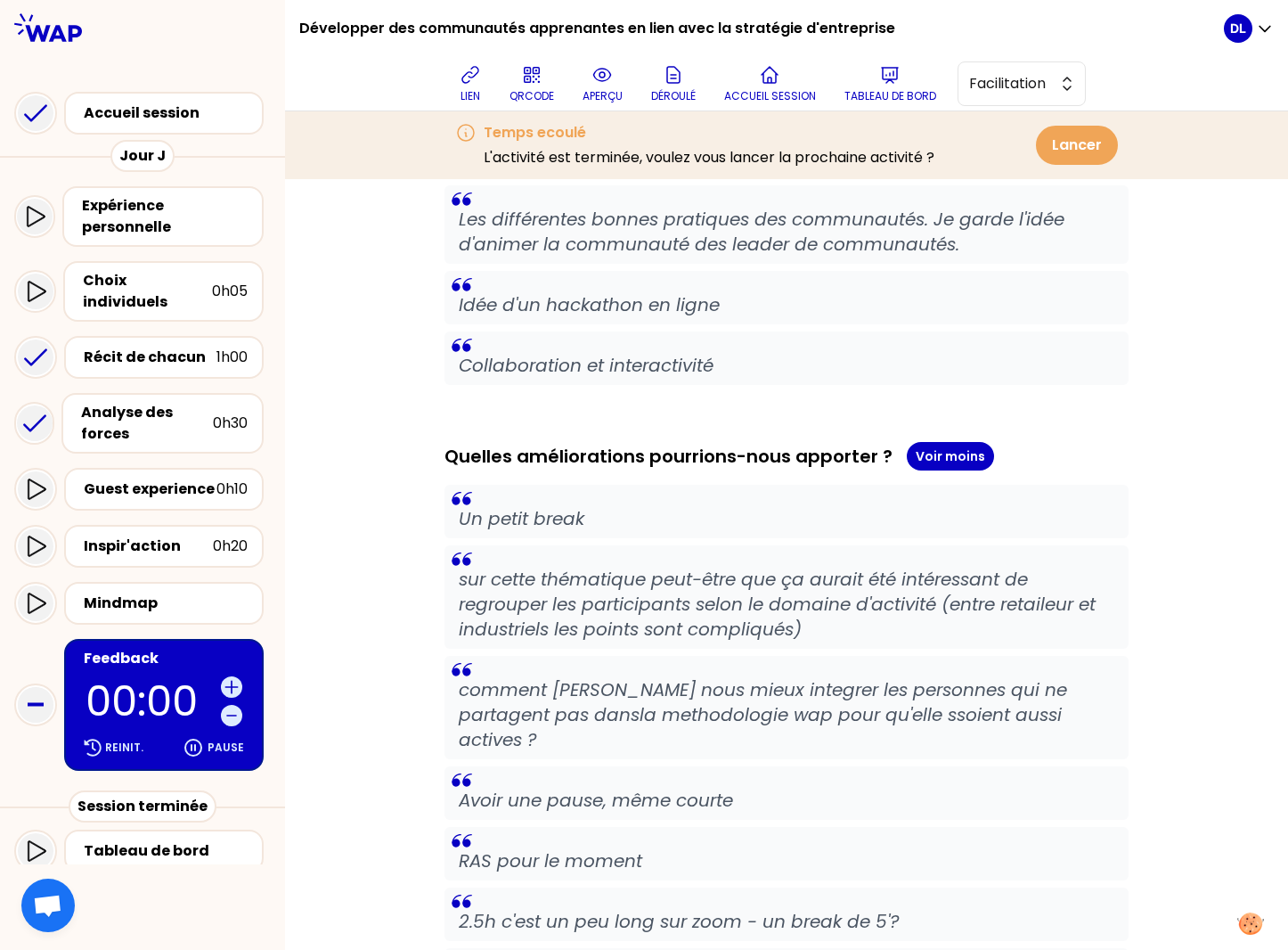 scroll, scrollTop: 782, scrollLeft: 0, axis: vertical 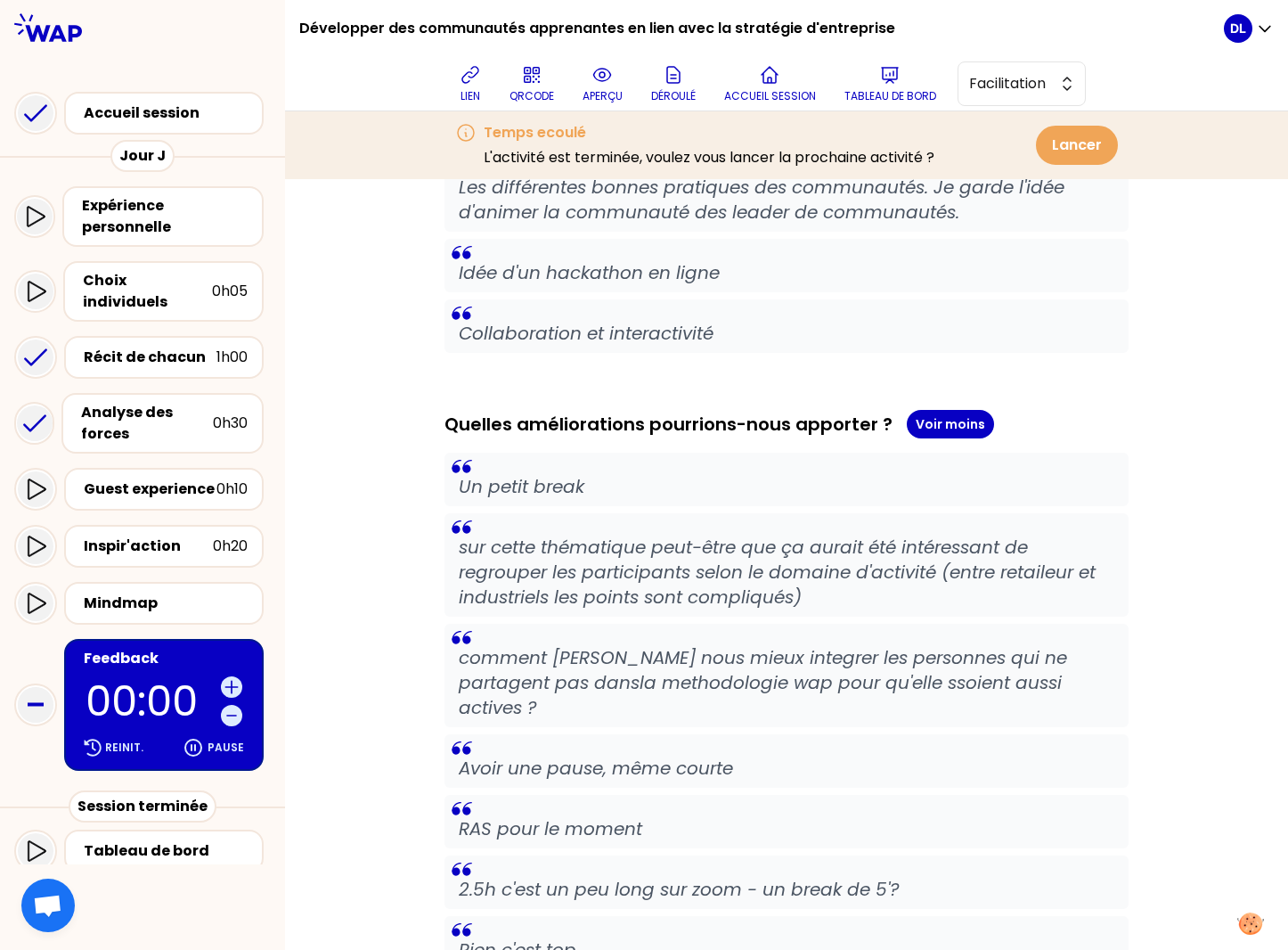click on "comment [PERSON_NAME] nous mieux integrer les personnes qui ne partagent pas dansla methodologie wap pour qu'elle ssoient aussi actives ?" at bounding box center [787, 683] 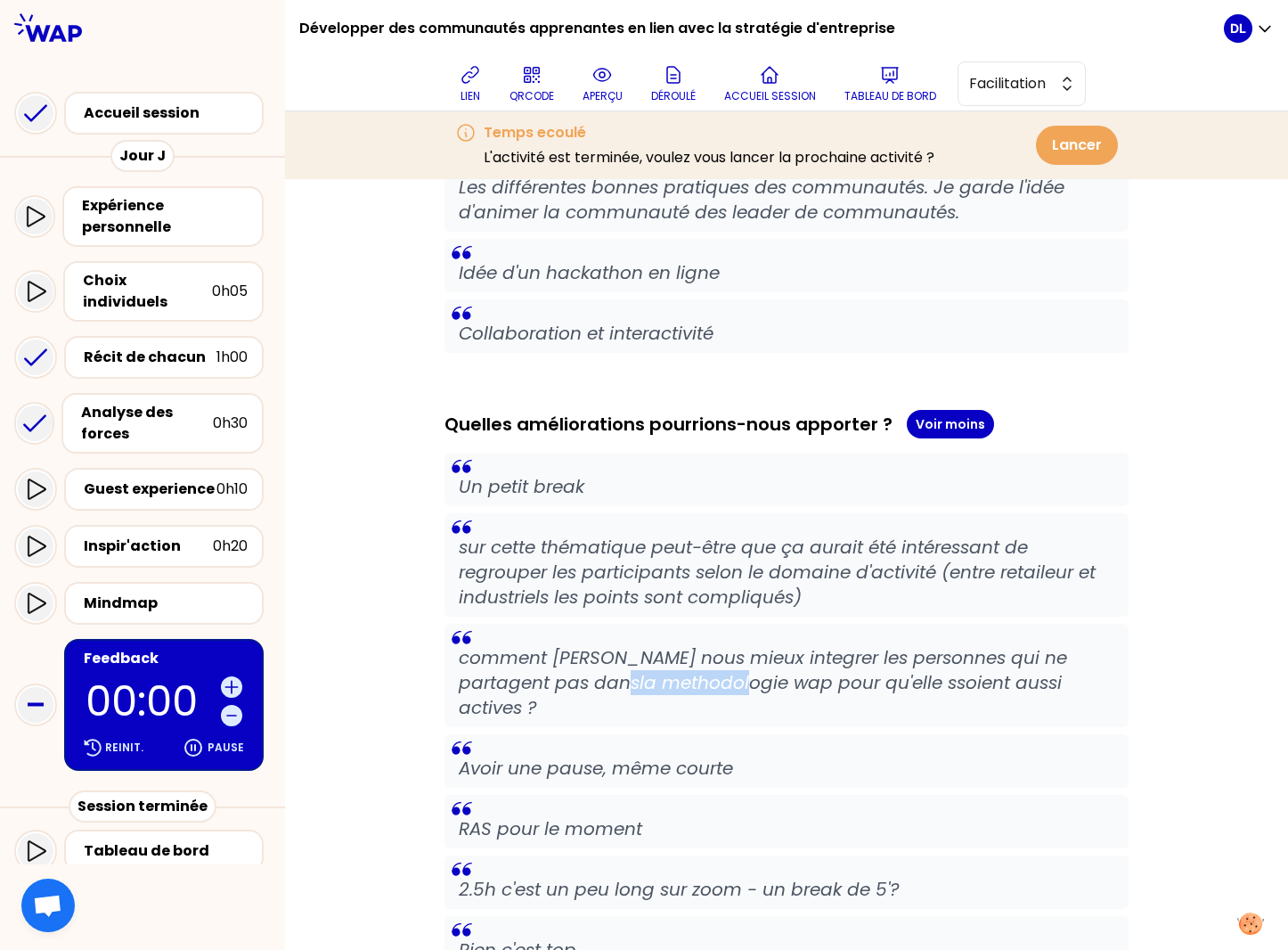 click on "comment [PERSON_NAME] nous mieux integrer les personnes qui ne partagent pas dansla methodologie wap pour qu'elle ssoient aussi actives ?" at bounding box center [787, 683] 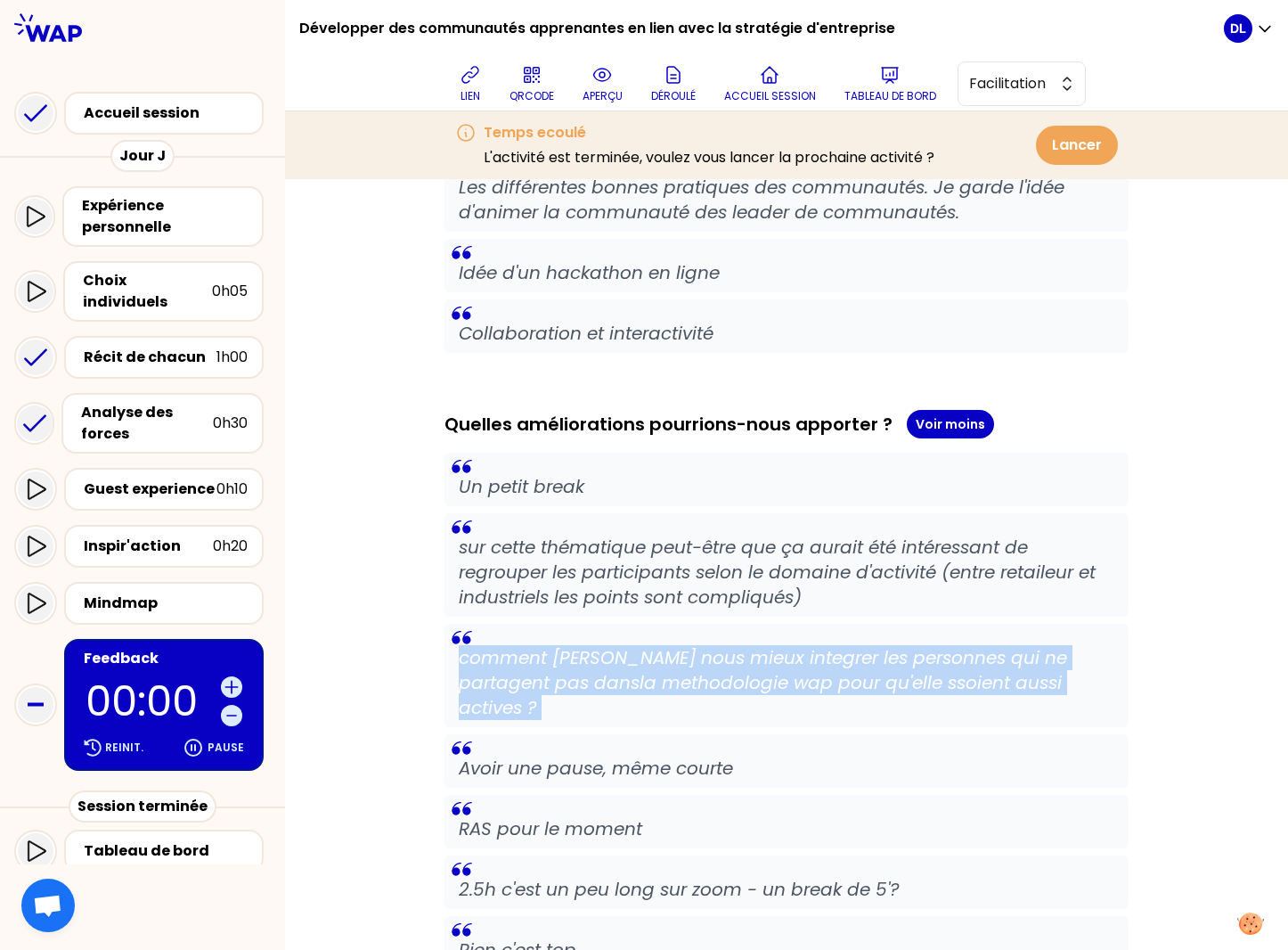 click on "comment [PERSON_NAME] nous mieux integrer les personnes qui ne partagent pas dansla methodologie wap pour qu'elle ssoient aussi actives ?" at bounding box center (787, 683) 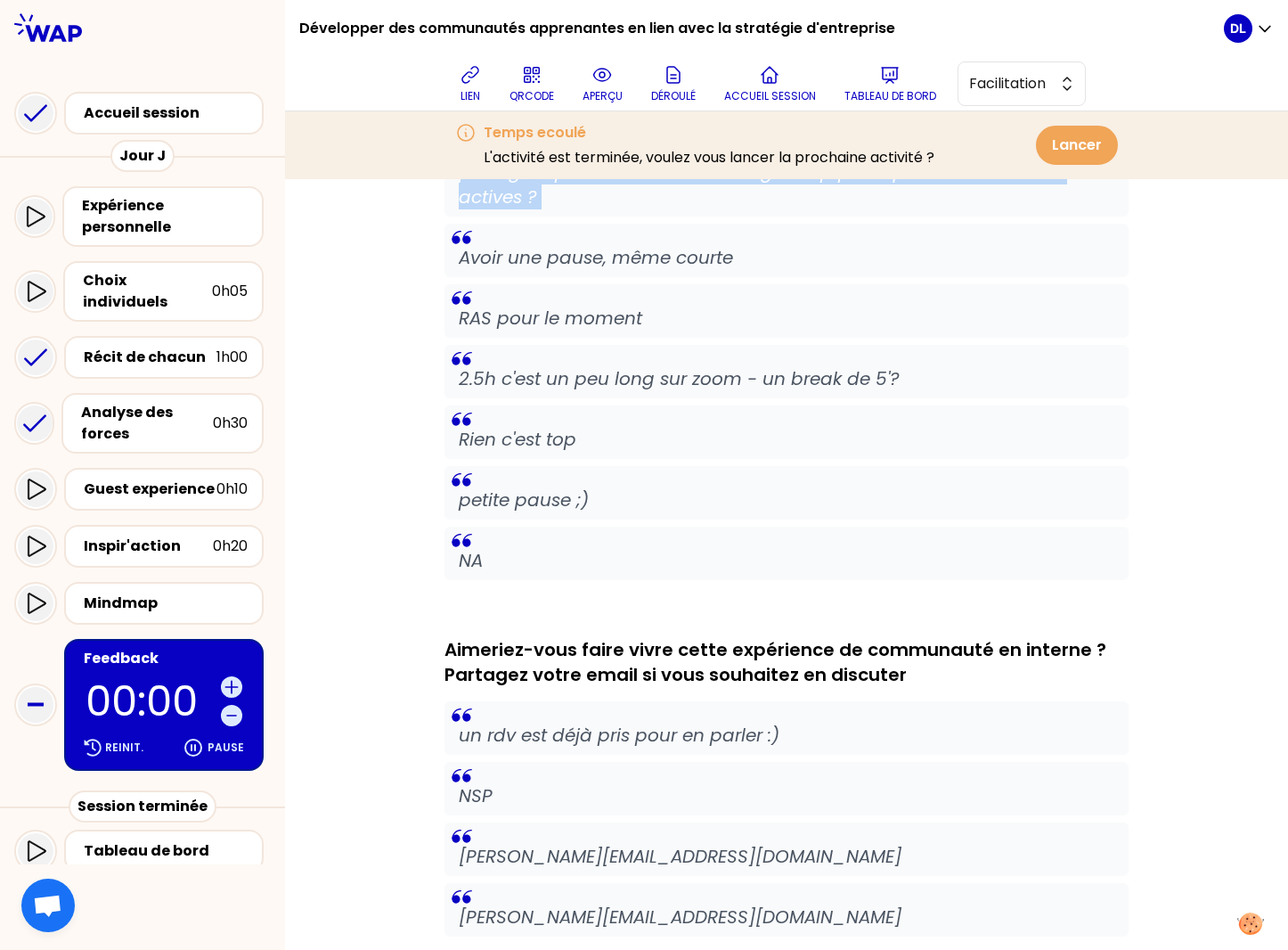 scroll, scrollTop: 1441, scrollLeft: 0, axis: vertical 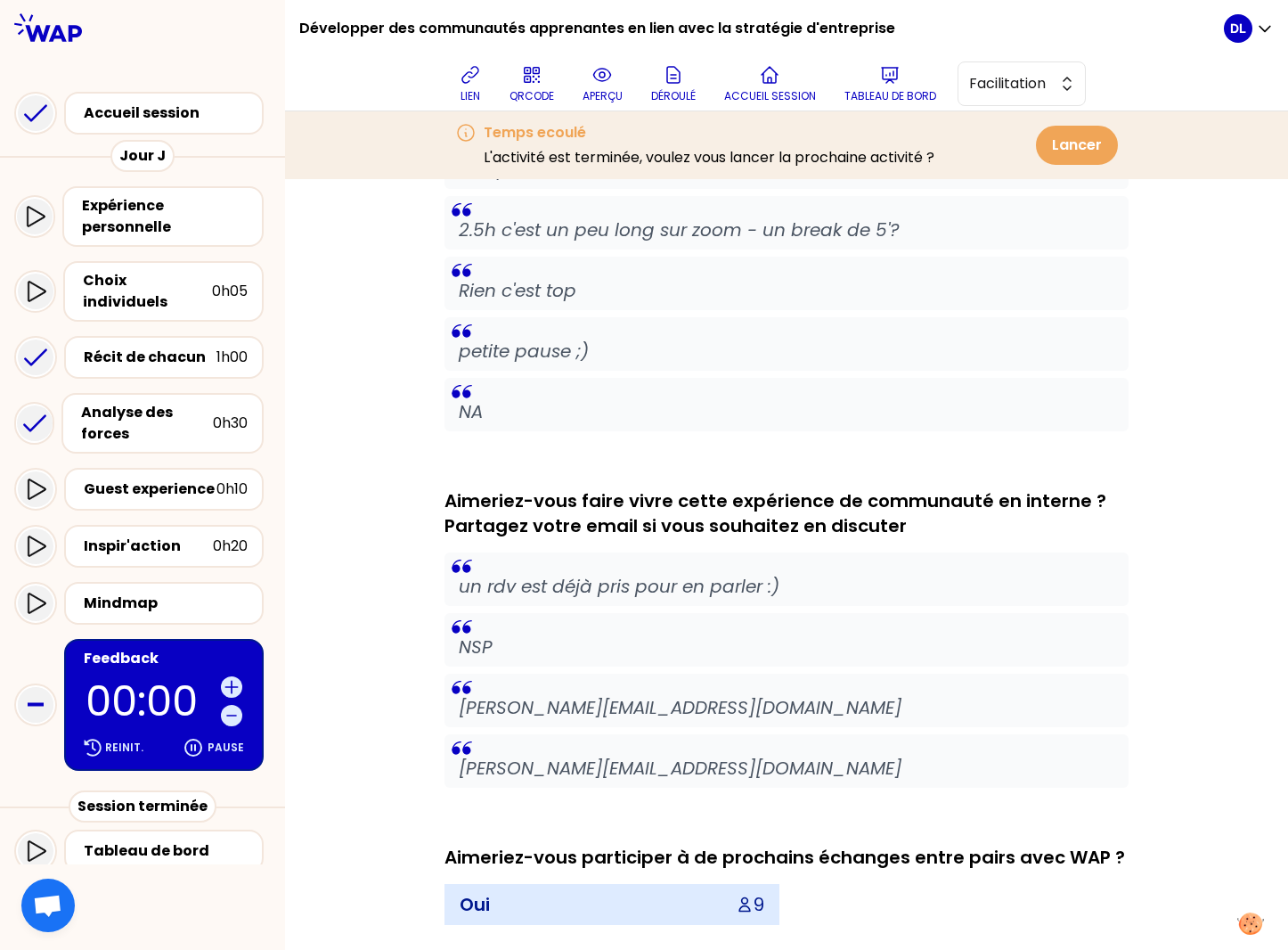 click on "[PERSON_NAME][EMAIL_ADDRESS][DOMAIN_NAME]" at bounding box center [787, 708] 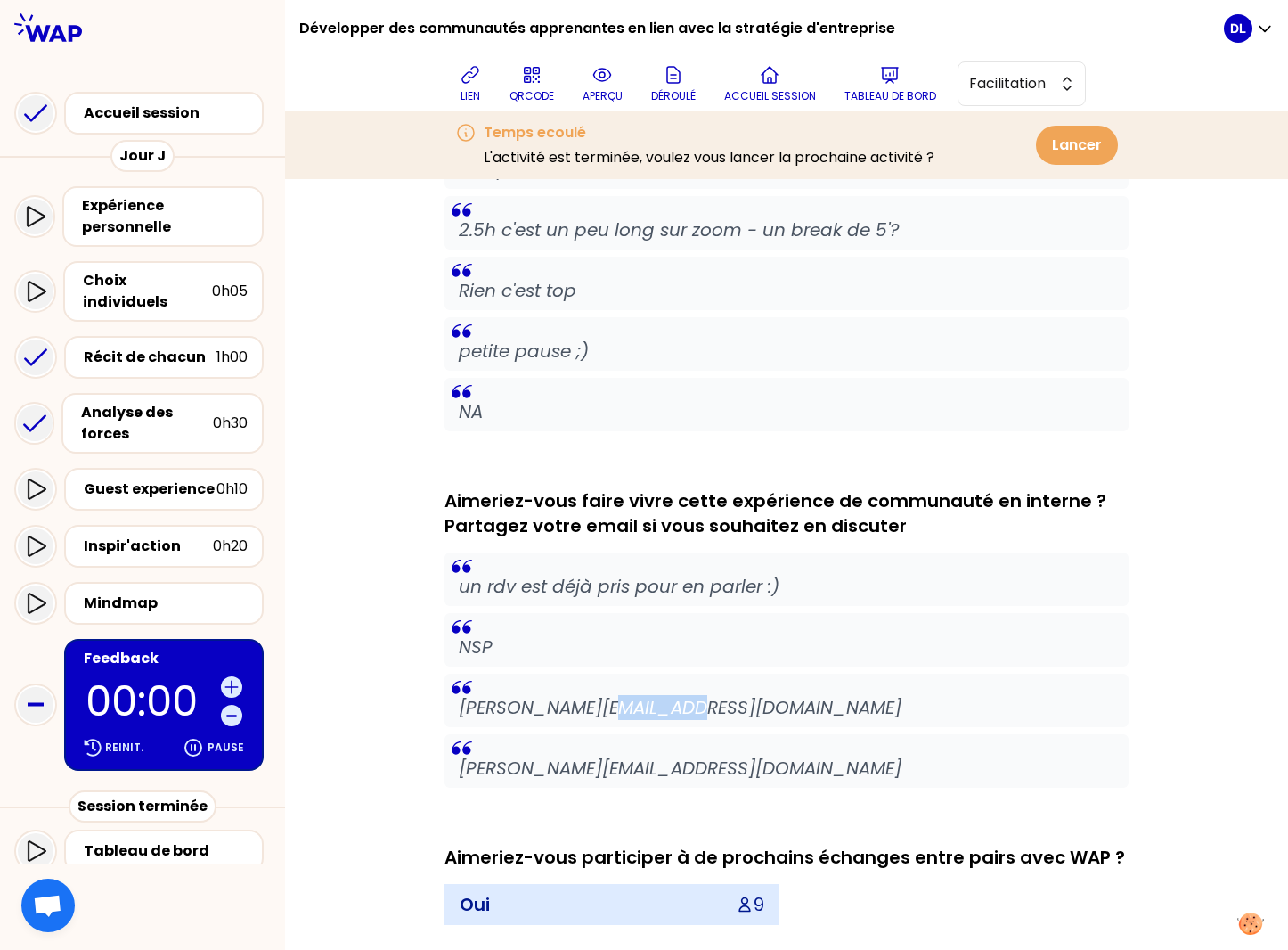 click on "[PERSON_NAME][EMAIL_ADDRESS][DOMAIN_NAME]" at bounding box center (787, 708) 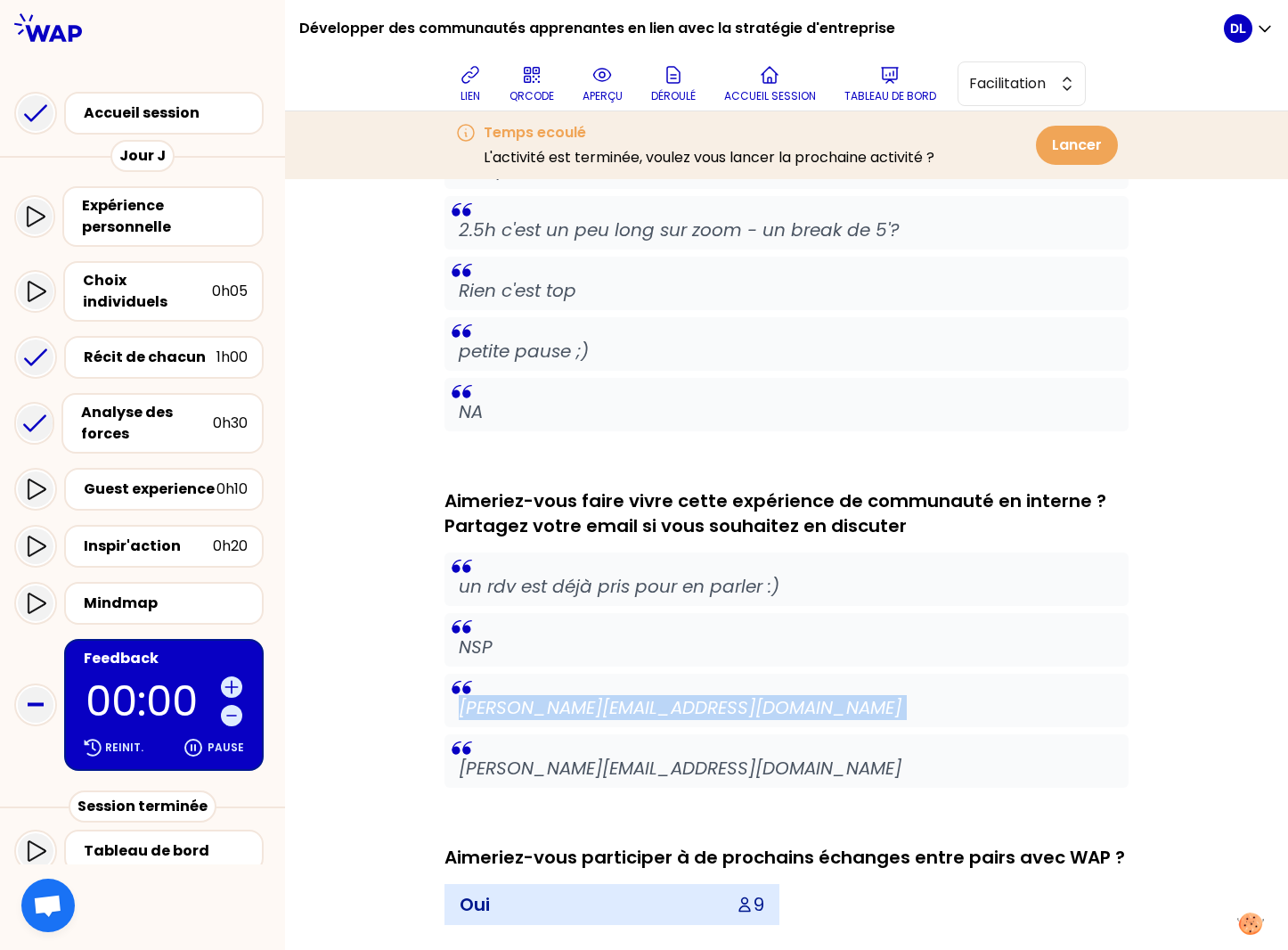 click on "[PERSON_NAME][EMAIL_ADDRESS][DOMAIN_NAME]" at bounding box center [787, 708] 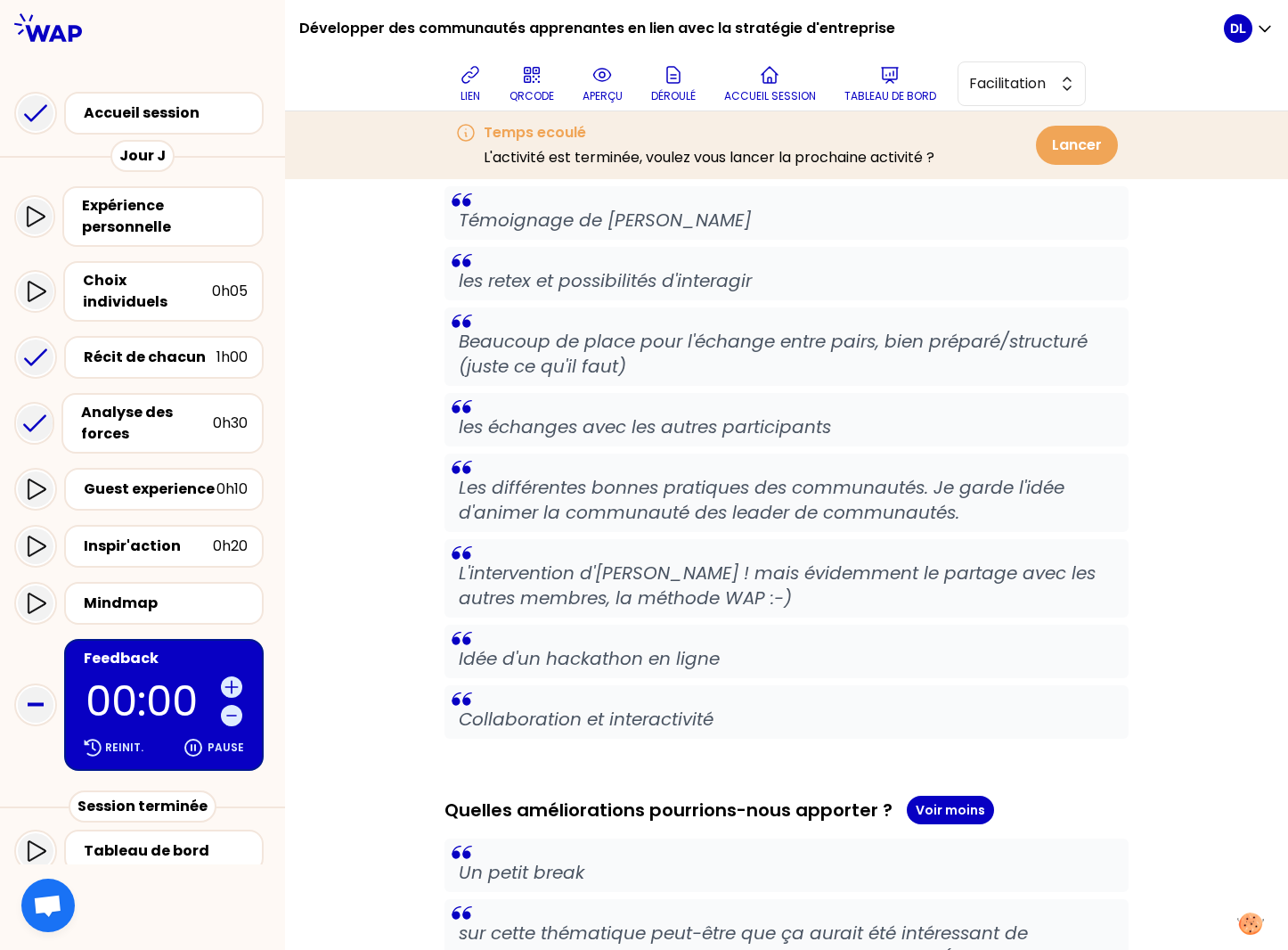 scroll, scrollTop: 460, scrollLeft: 0, axis: vertical 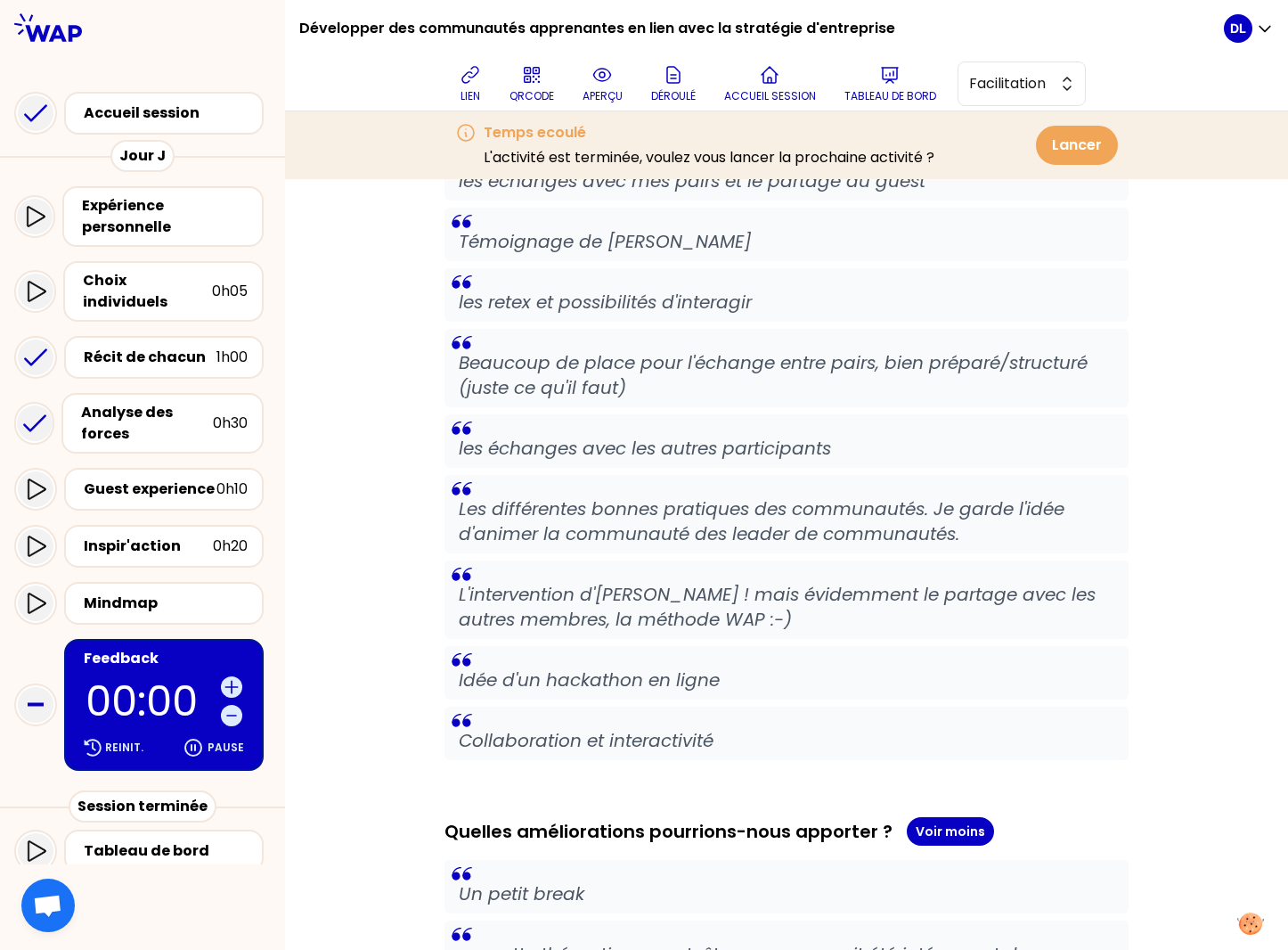 click on "L'intervention d'[PERSON_NAME] ! mais évidemment le partage avec les autres membres, la méthode WAP :-)" at bounding box center [787, 607] 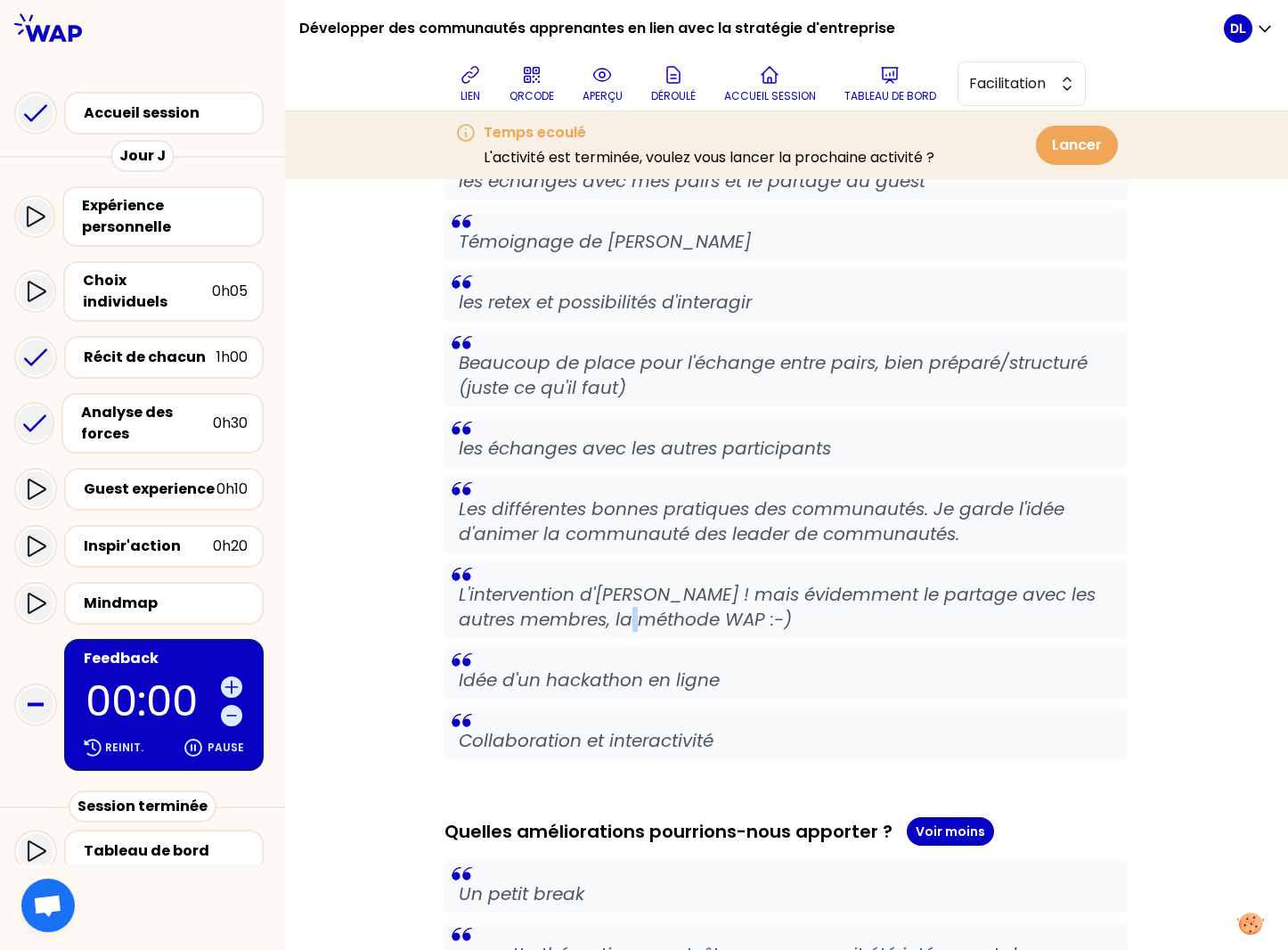 click on "L'intervention d'[PERSON_NAME] ! mais évidemment le partage avec les autres membres, la méthode WAP :-)" at bounding box center [787, 607] 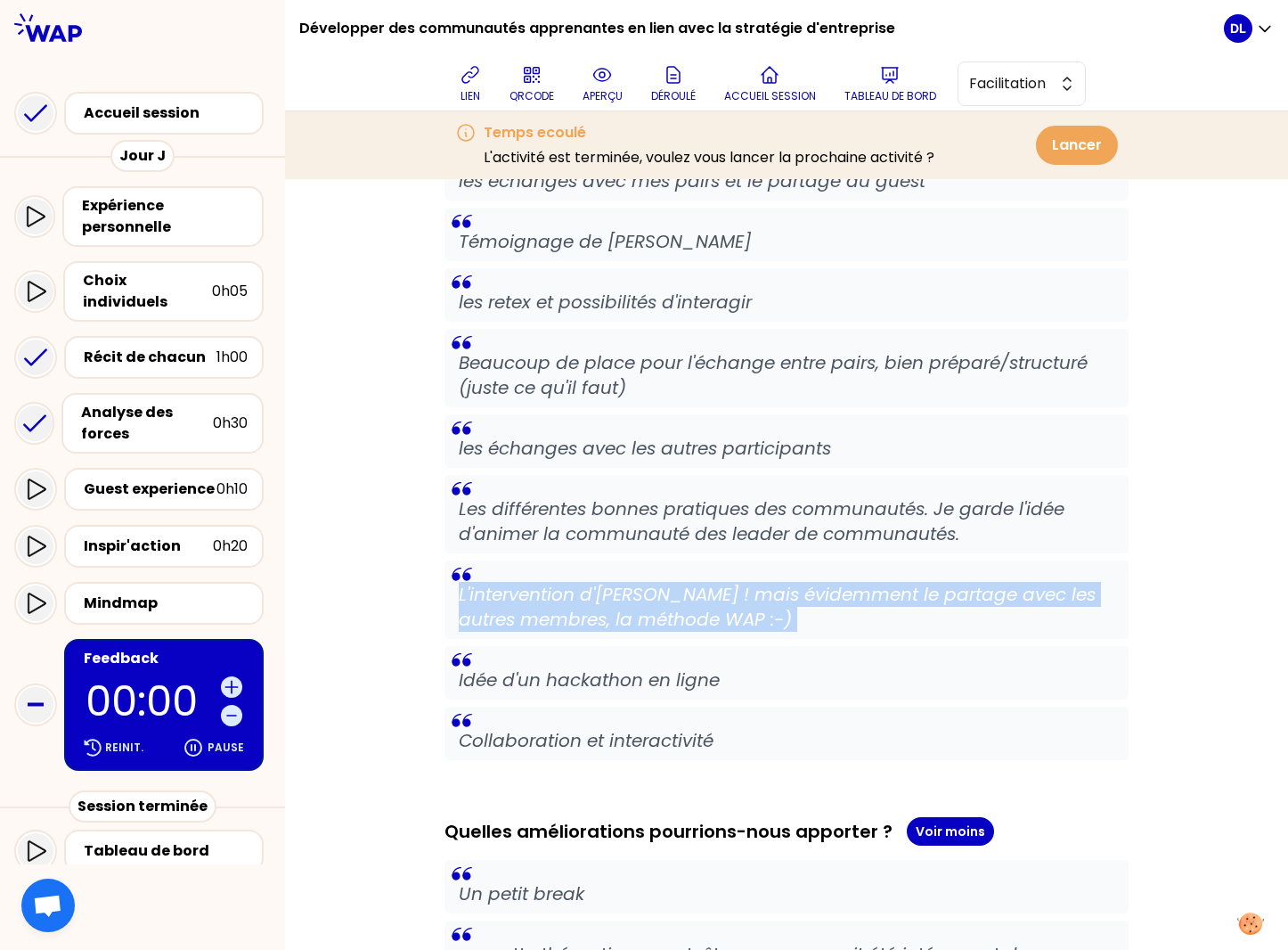 click on "L'intervention d'[PERSON_NAME] ! mais évidemment le partage avec les autres membres, la méthode WAP :-)" at bounding box center [787, 607] 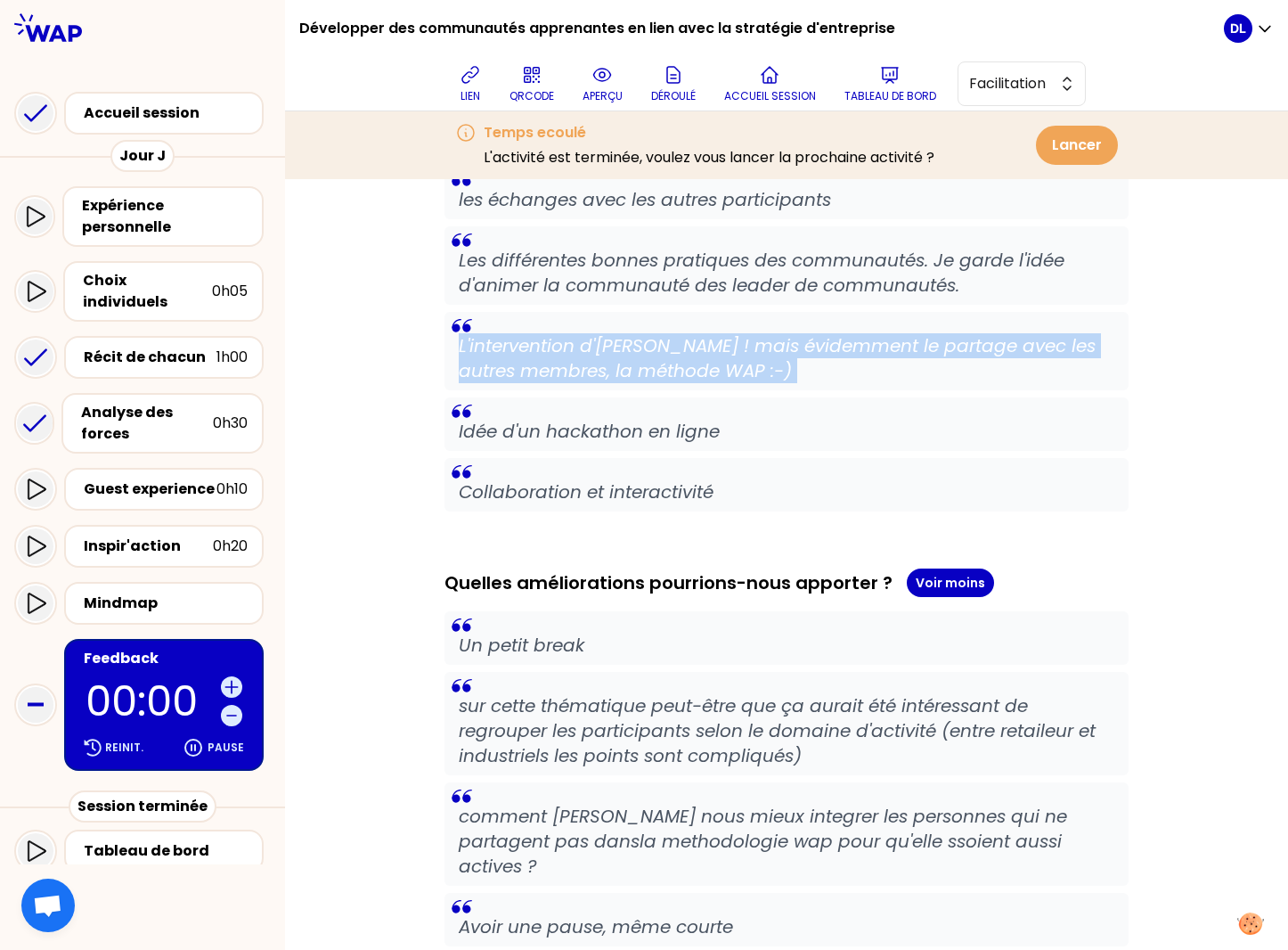 scroll, scrollTop: 0, scrollLeft: 0, axis: both 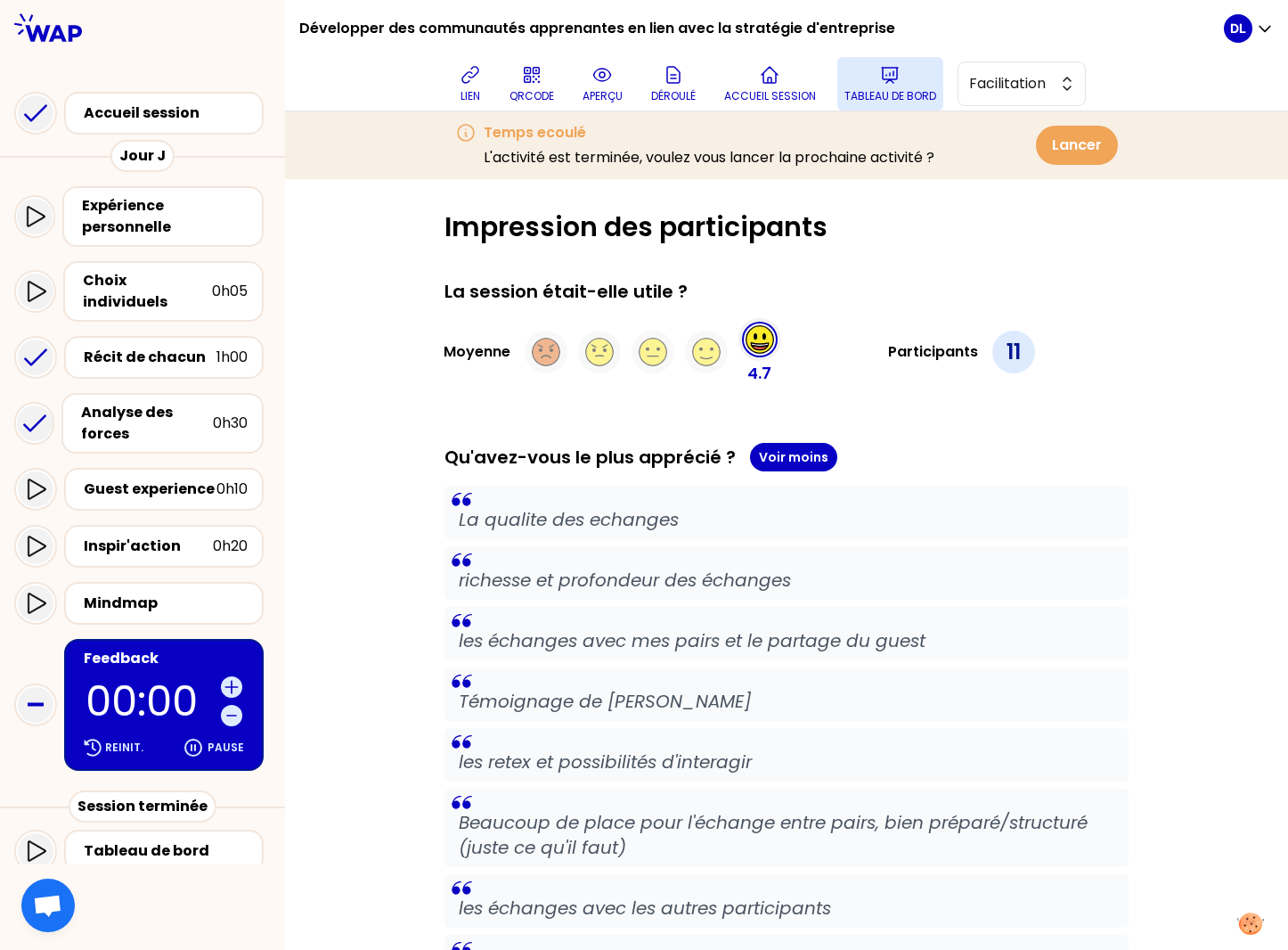 click on "Tableau de bord" at bounding box center (890, 84) 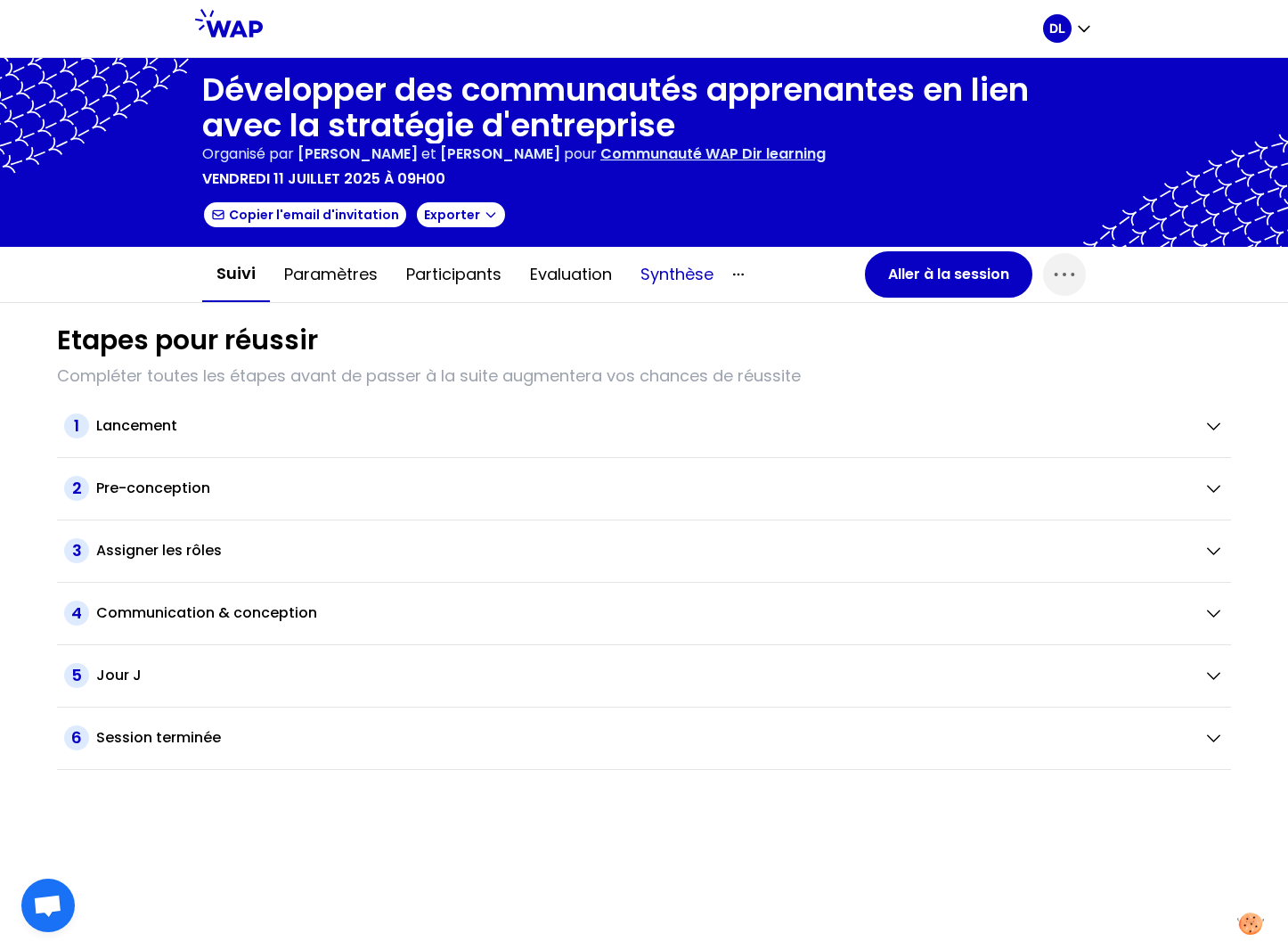 click on "Synthèse" at bounding box center [677, 274] 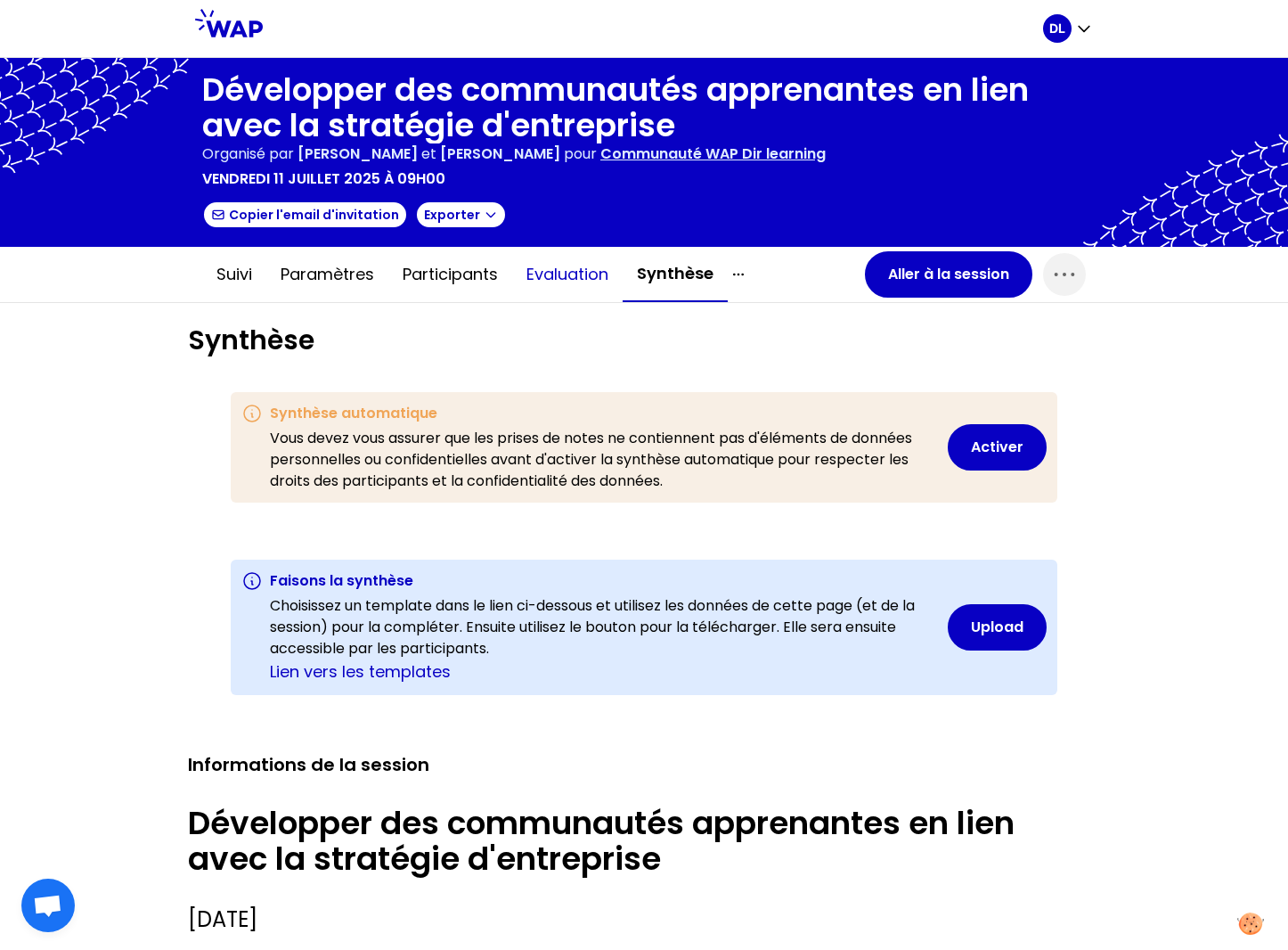 click on "Evaluation" at bounding box center (567, 274) 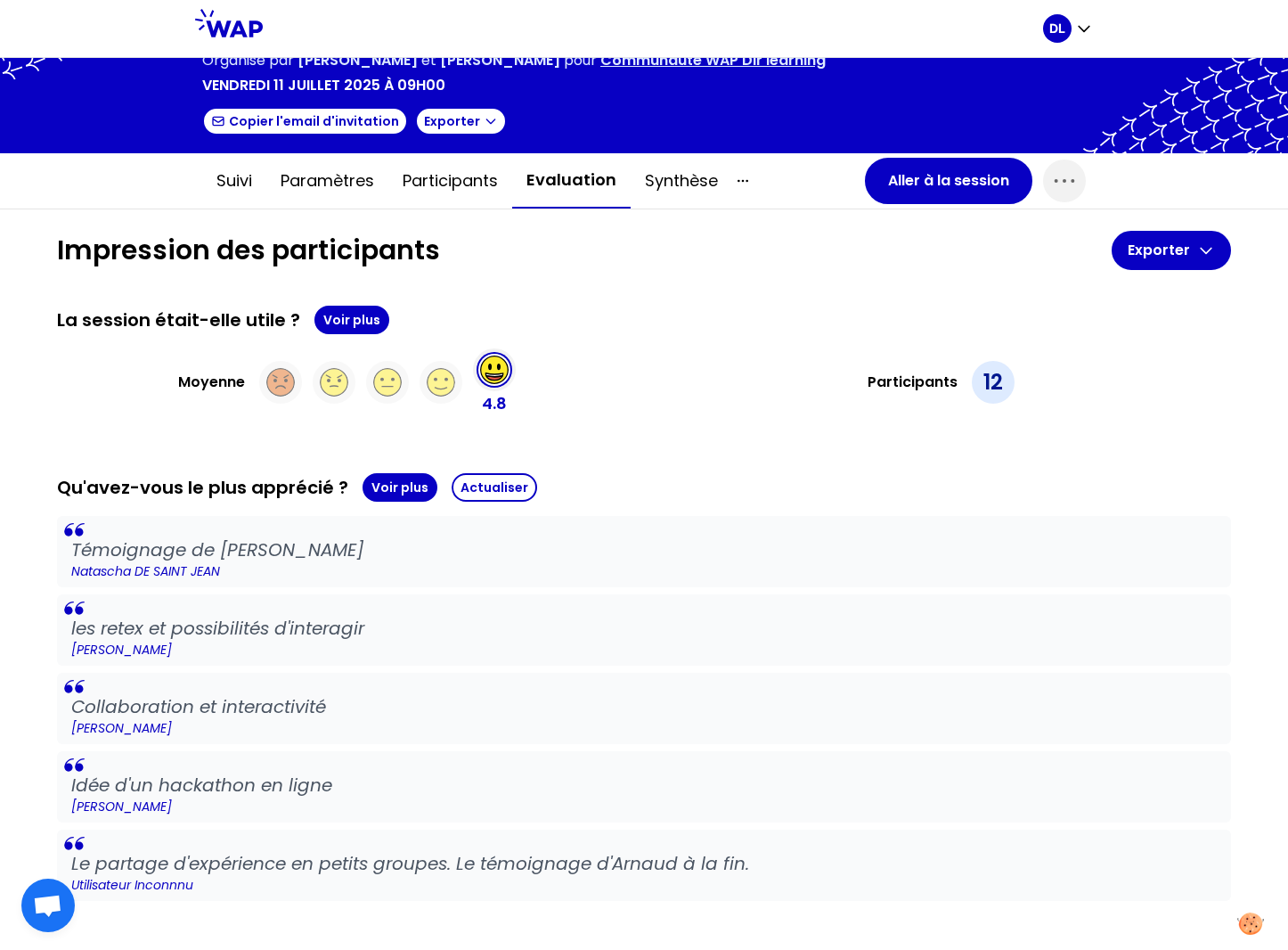 scroll, scrollTop: 153, scrollLeft: 0, axis: vertical 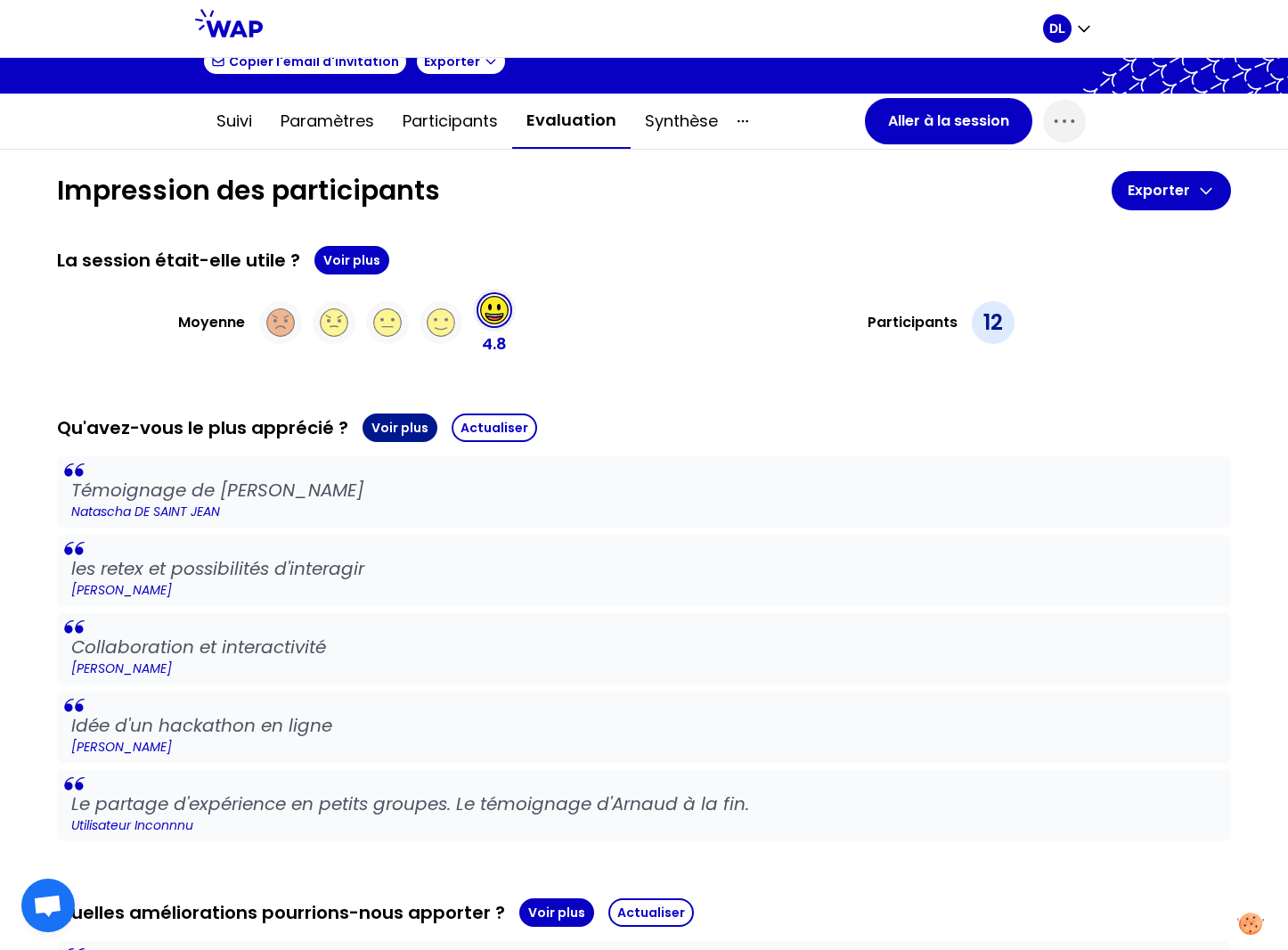click on "Voir plus" at bounding box center (400, 428) 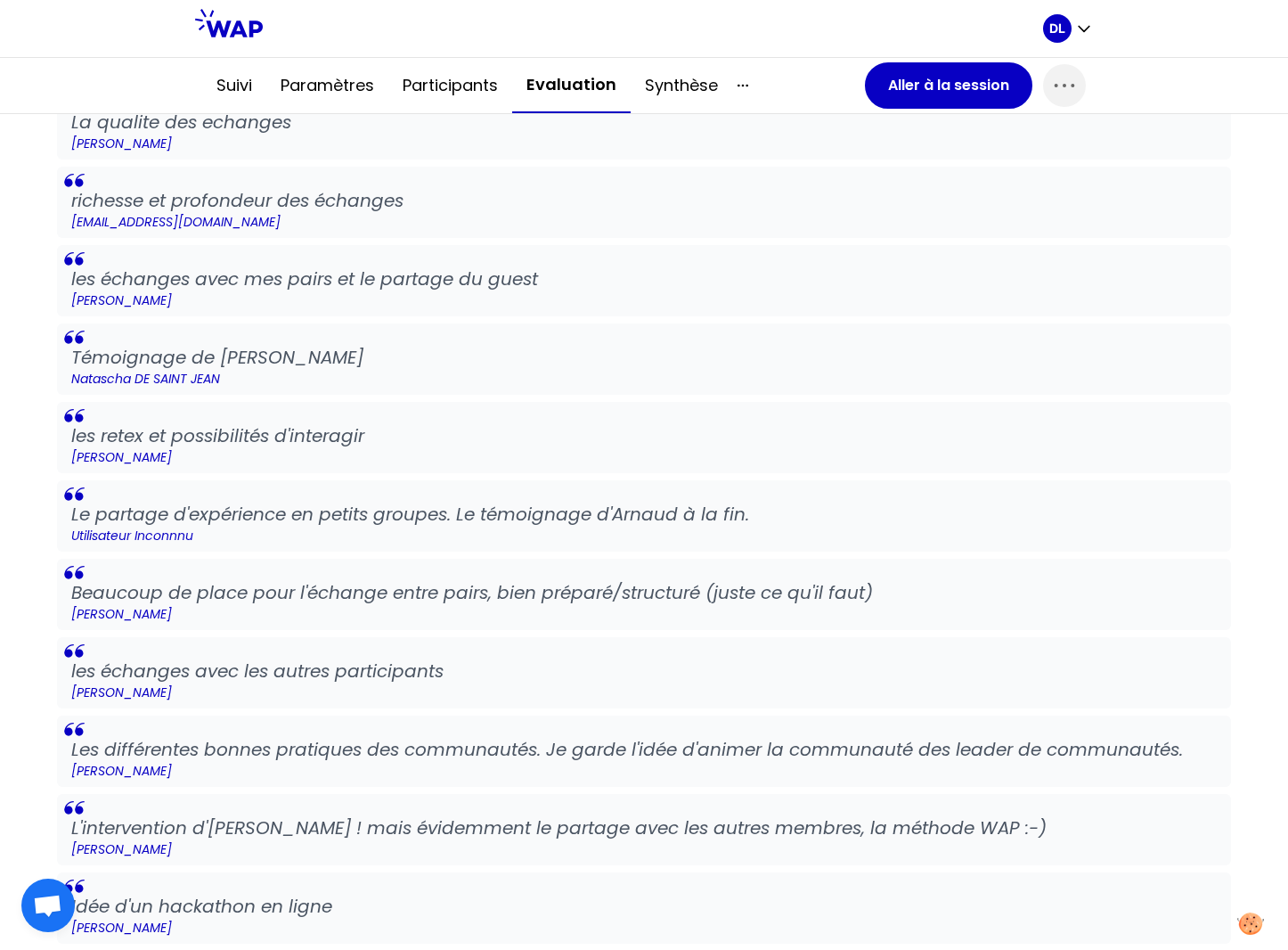 scroll, scrollTop: 390, scrollLeft: 0, axis: vertical 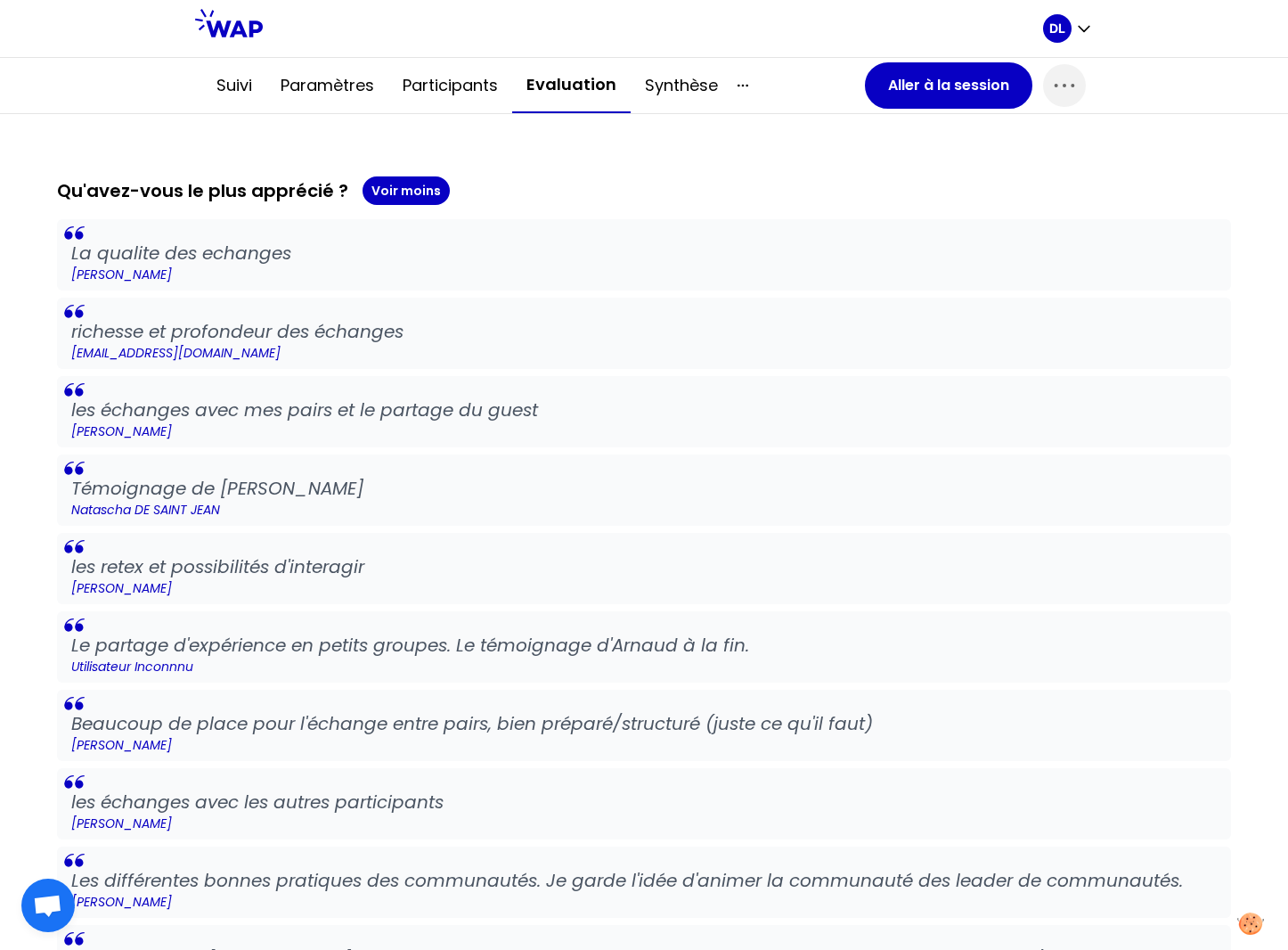 click on "Evaluation" at bounding box center [571, 86] 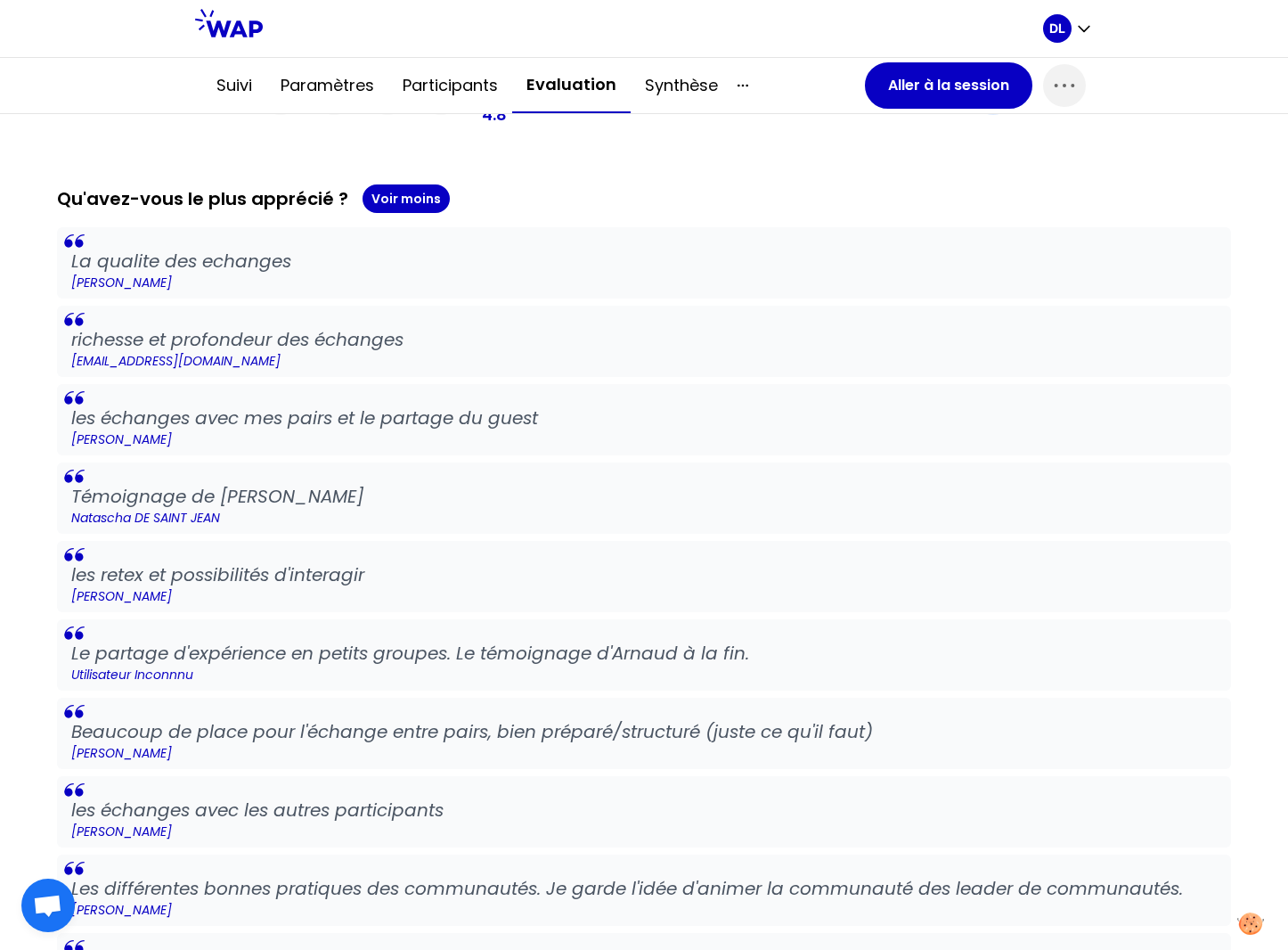 click on "La qualite des echanges" at bounding box center [644, 261] 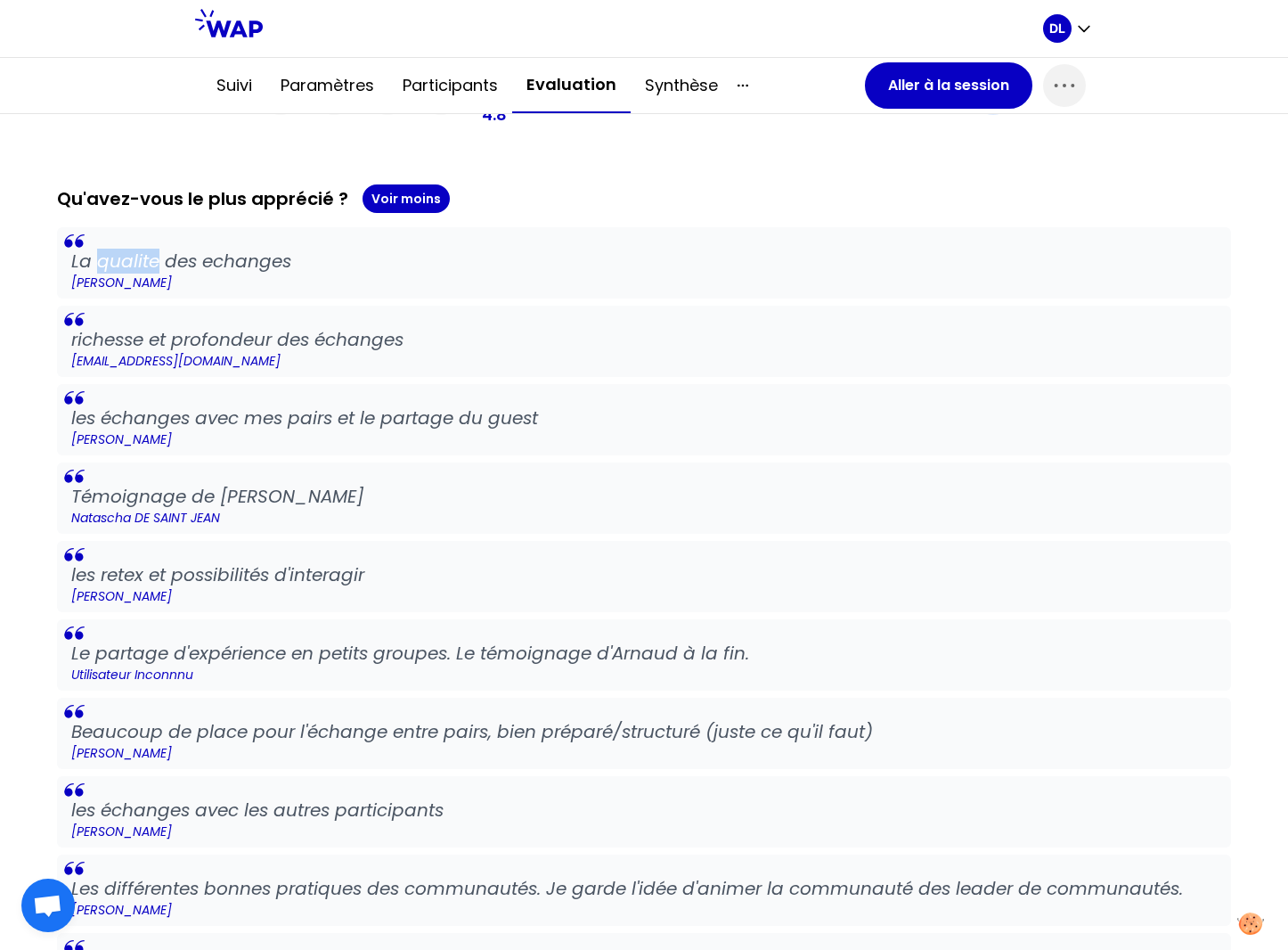 click on "La qualite des echanges" at bounding box center [644, 261] 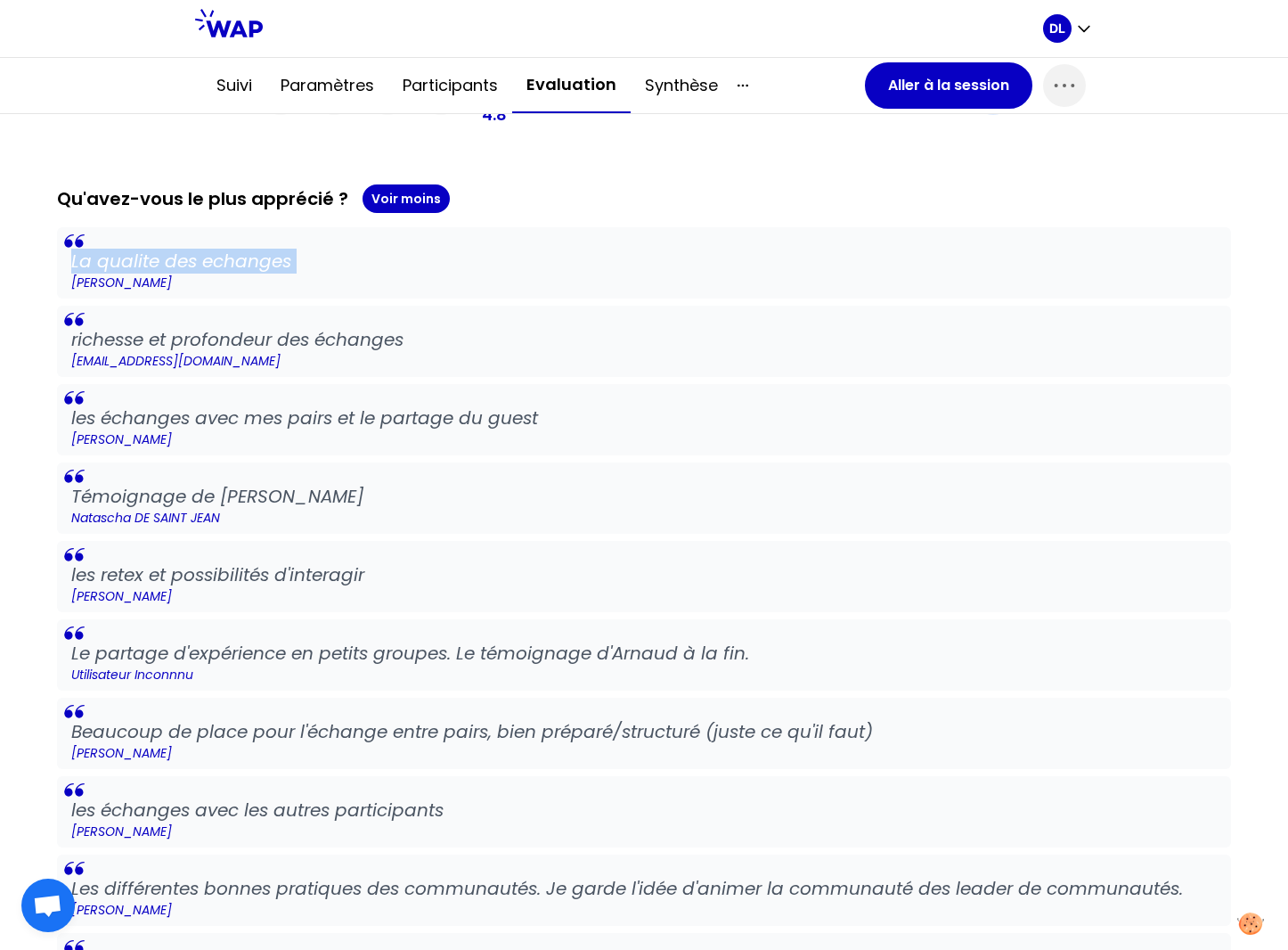 click on "La qualite des echanges" at bounding box center (644, 261) 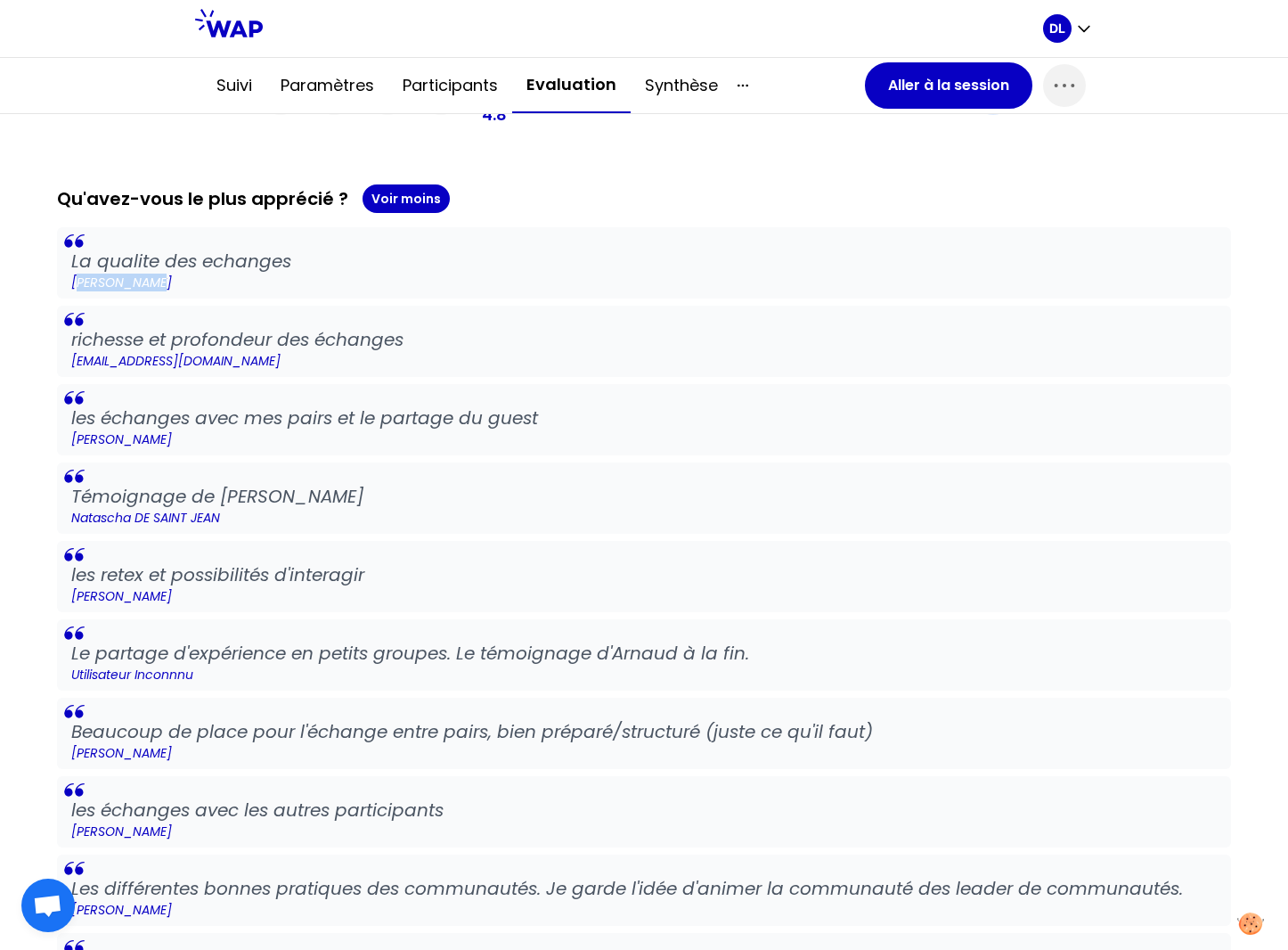 drag, startPoint x: 148, startPoint y: 278, endPoint x: 79, endPoint y: 274, distance: 69.11584 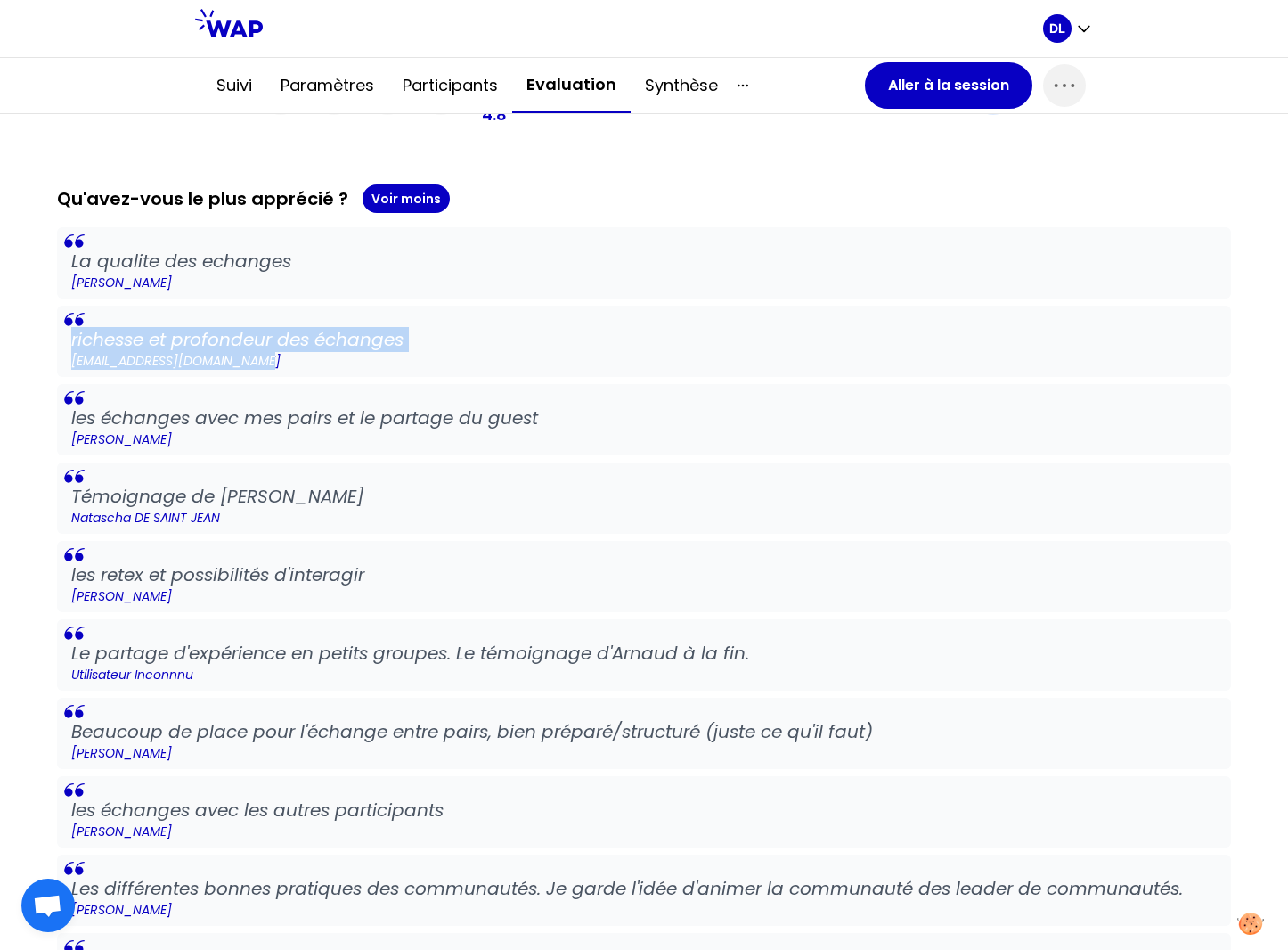 drag, startPoint x: 313, startPoint y: 362, endPoint x: 53, endPoint y: 339, distance: 261.01533 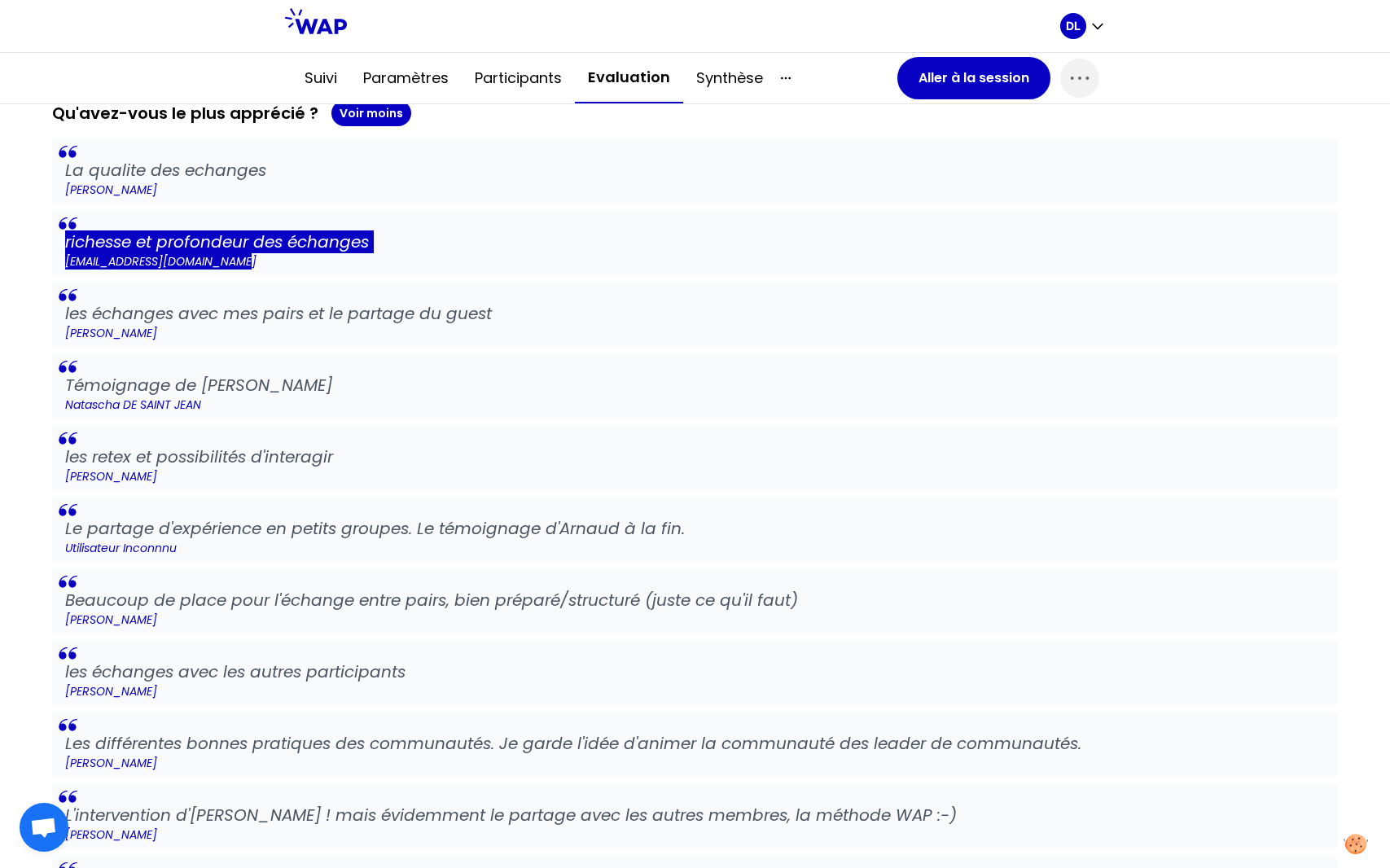 scroll, scrollTop: 0, scrollLeft: 0, axis: both 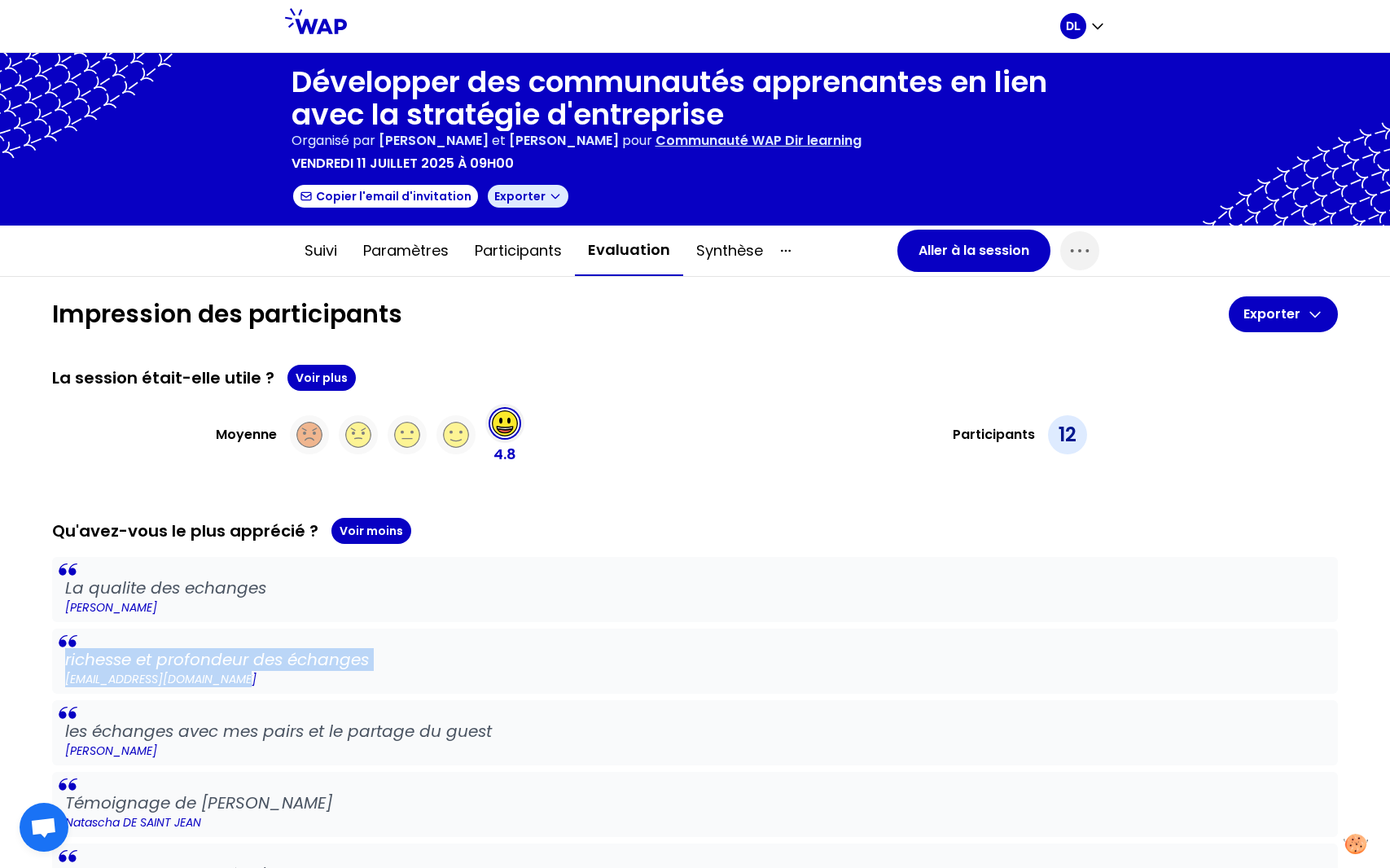 click 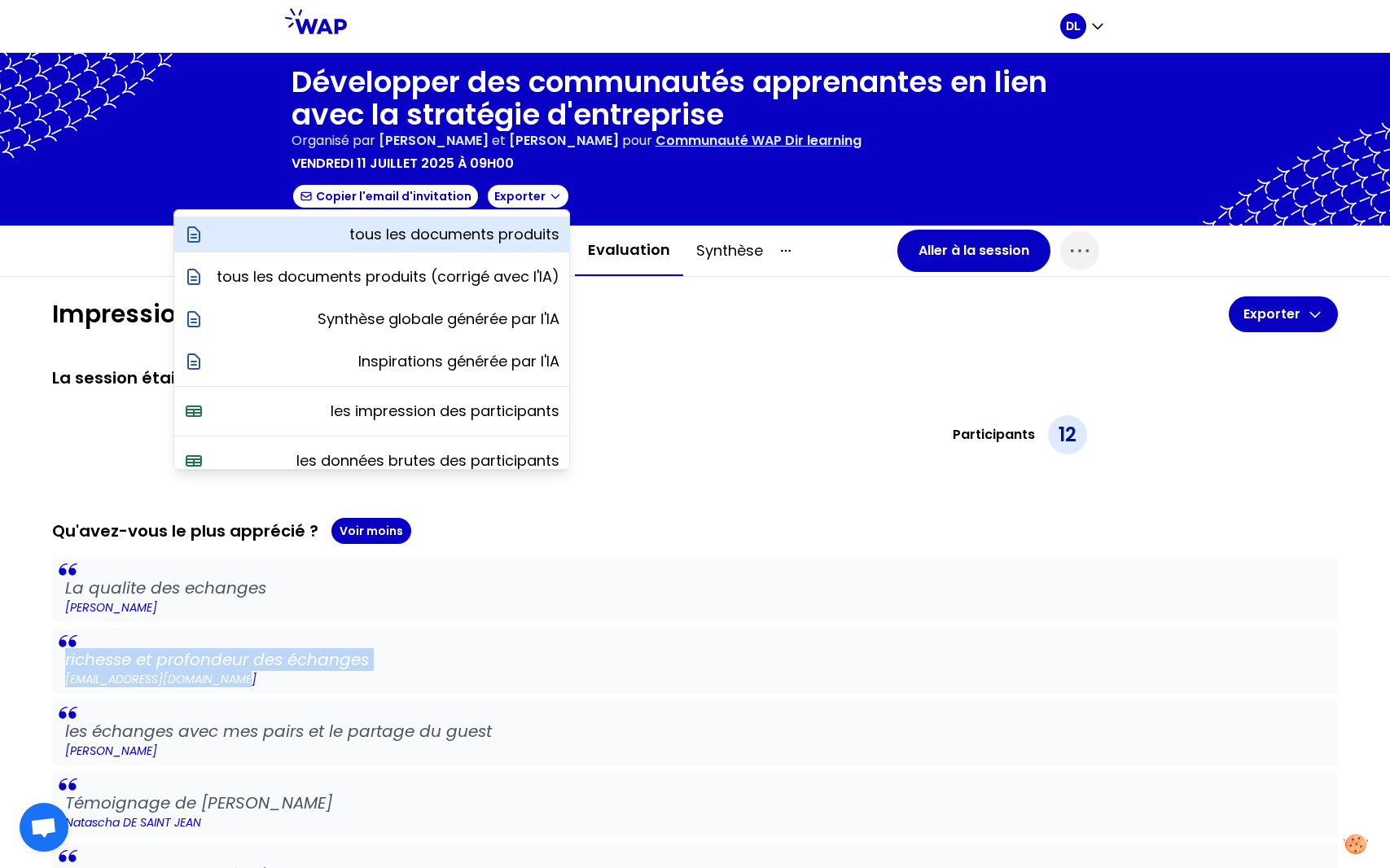 click on "tous les documents produits" at bounding box center (454, 235) 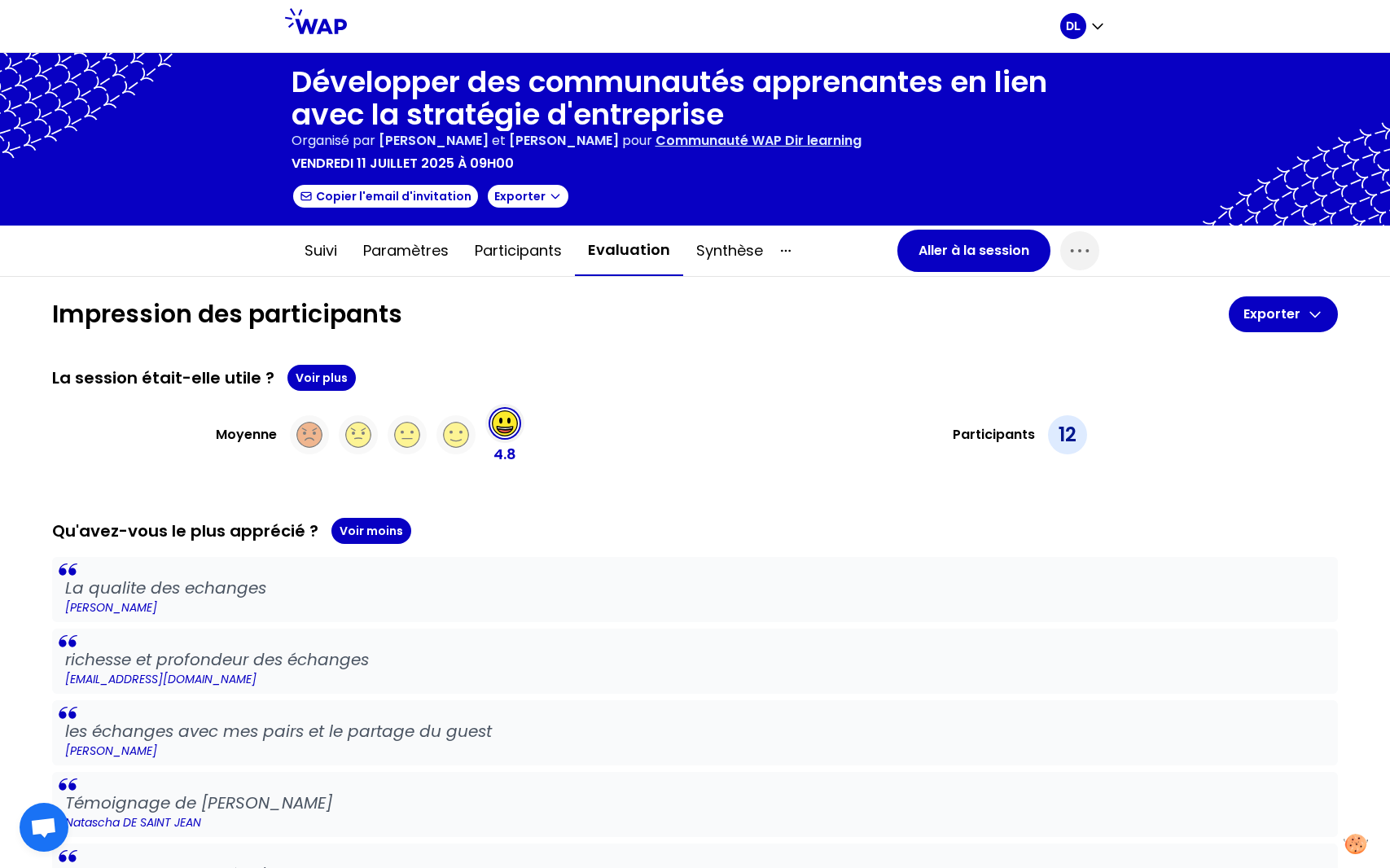 click on "Développer des communautés apprenantes en lien avec la stratégie d'entreprise" at bounding box center [695, 99] 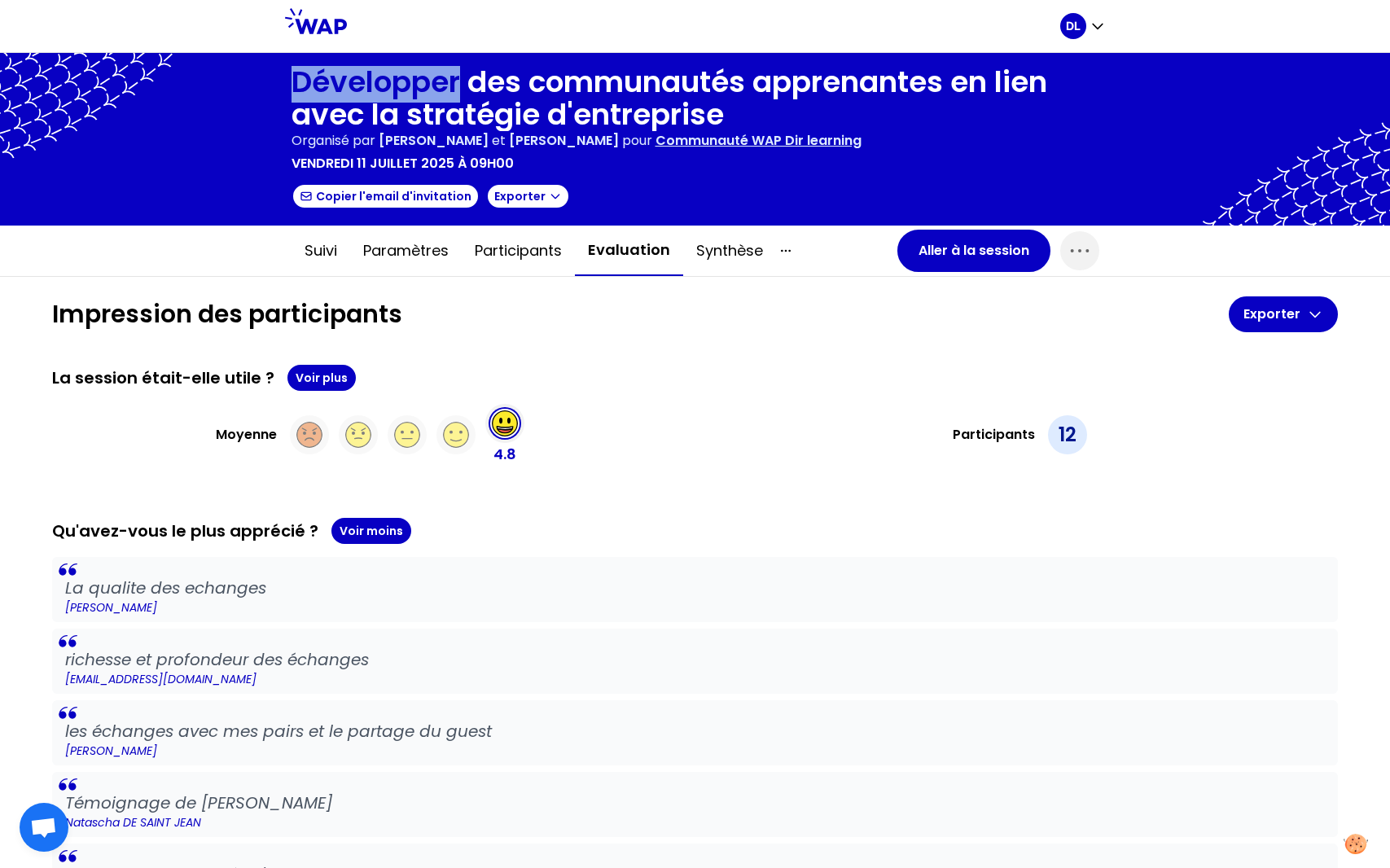 click on "Développer des communautés apprenantes en lien avec la stratégie d'entreprise" at bounding box center [695, 99] 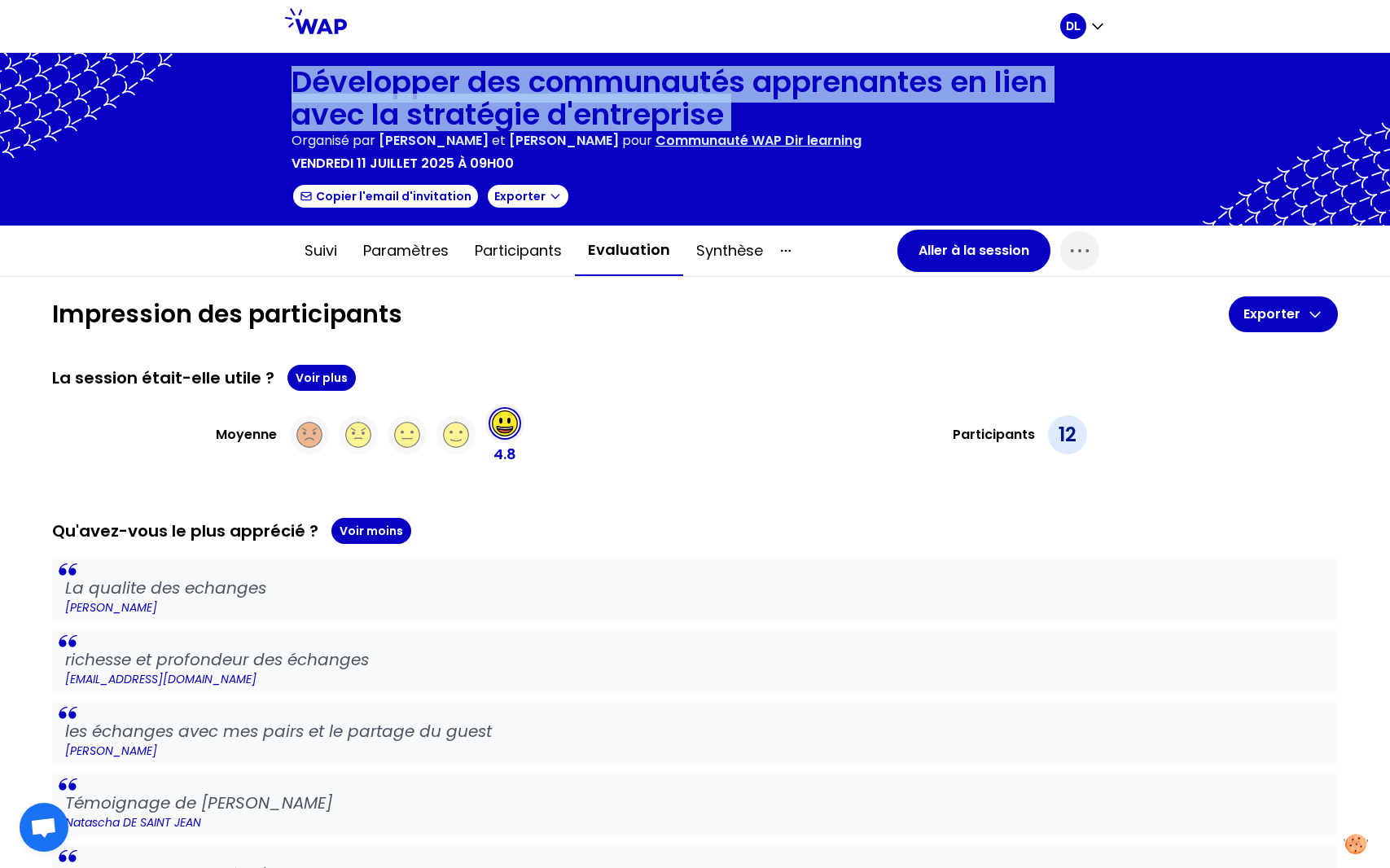 click on "Développer des communautés apprenantes en lien avec la stratégie d'entreprise" at bounding box center [695, 99] 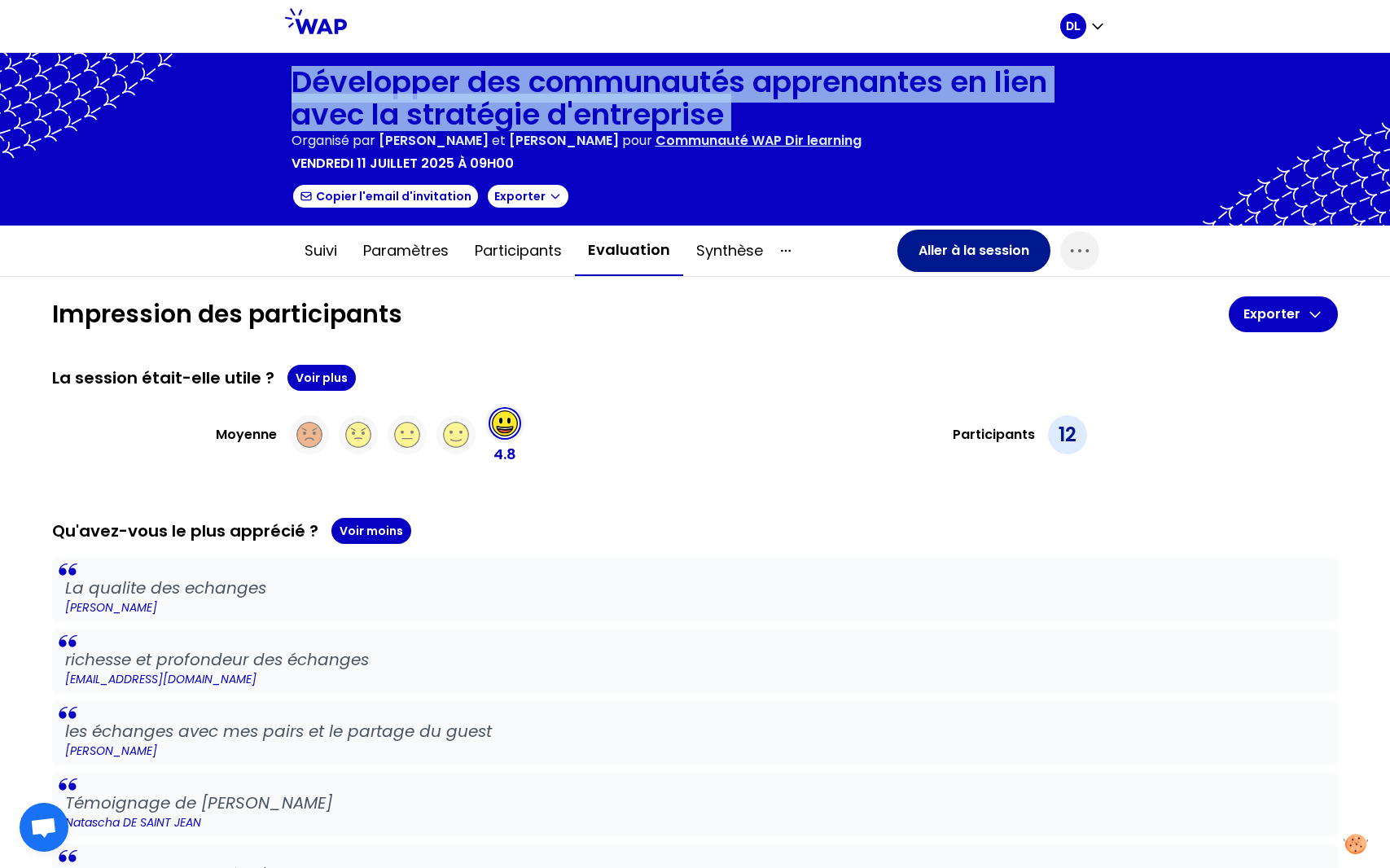 click on "Aller à la session" at bounding box center (974, 251) 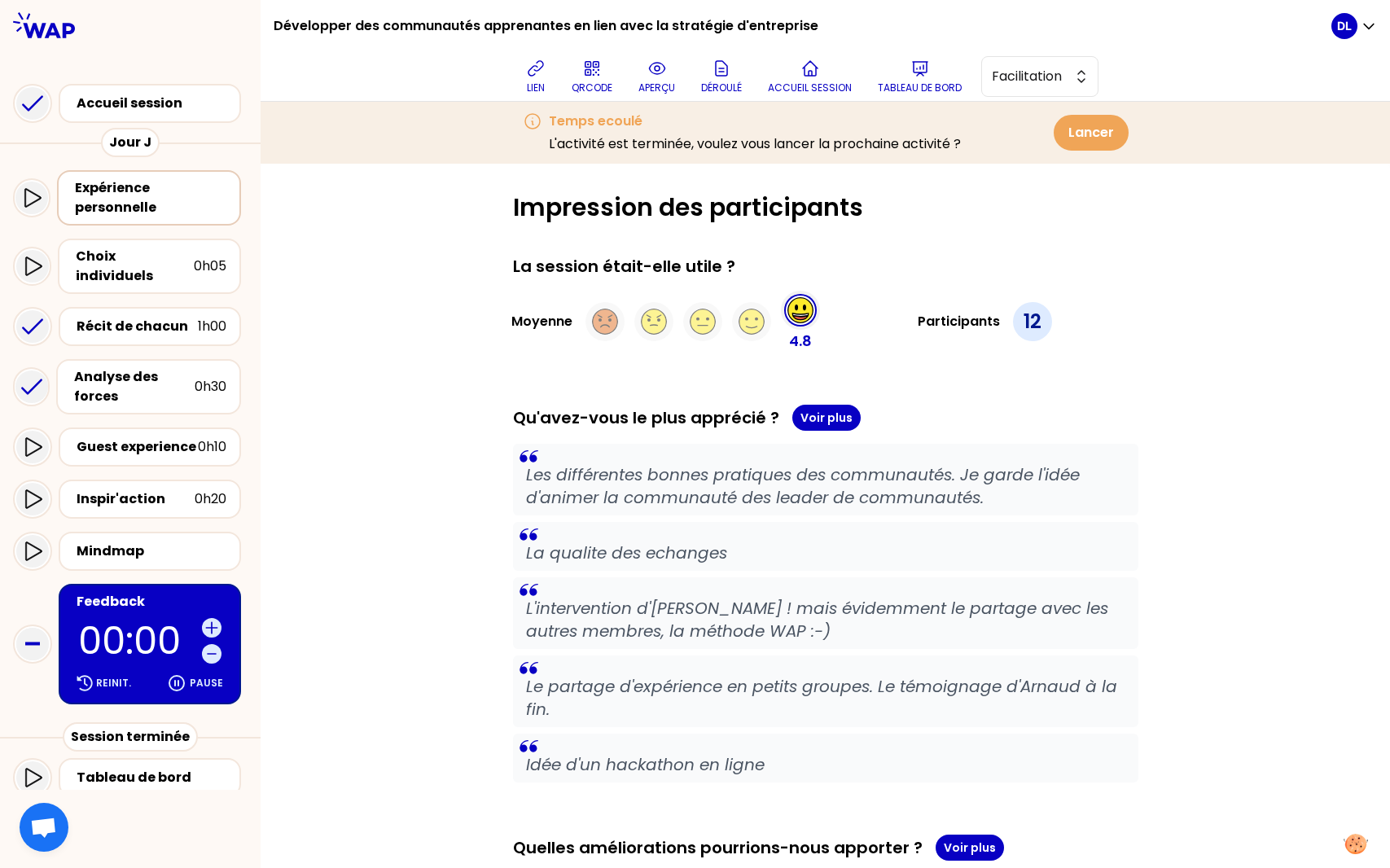 click on "Expérience personnelle" at bounding box center (151, 198) 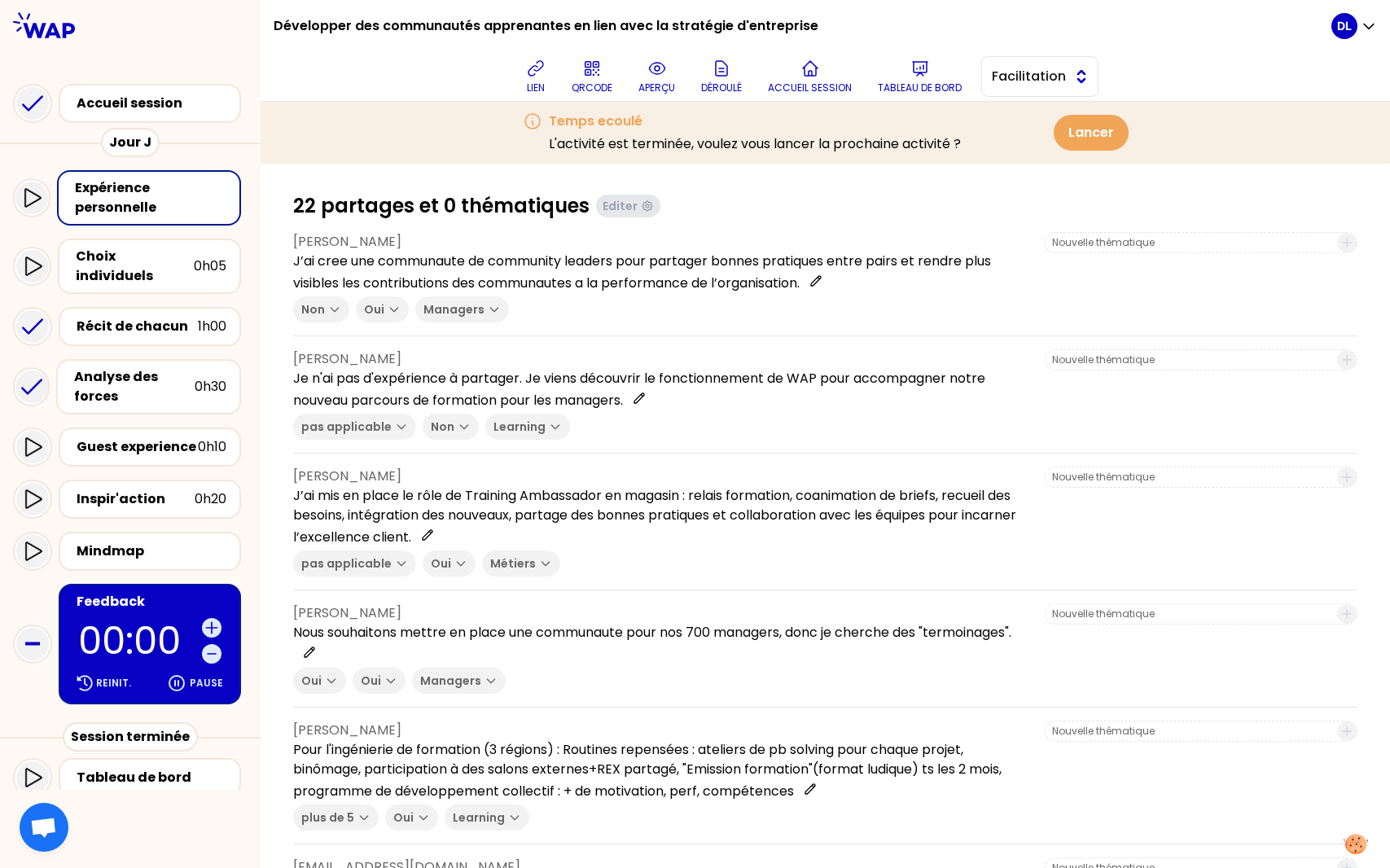 click on "Facilitation" at bounding box center (1028, 77) 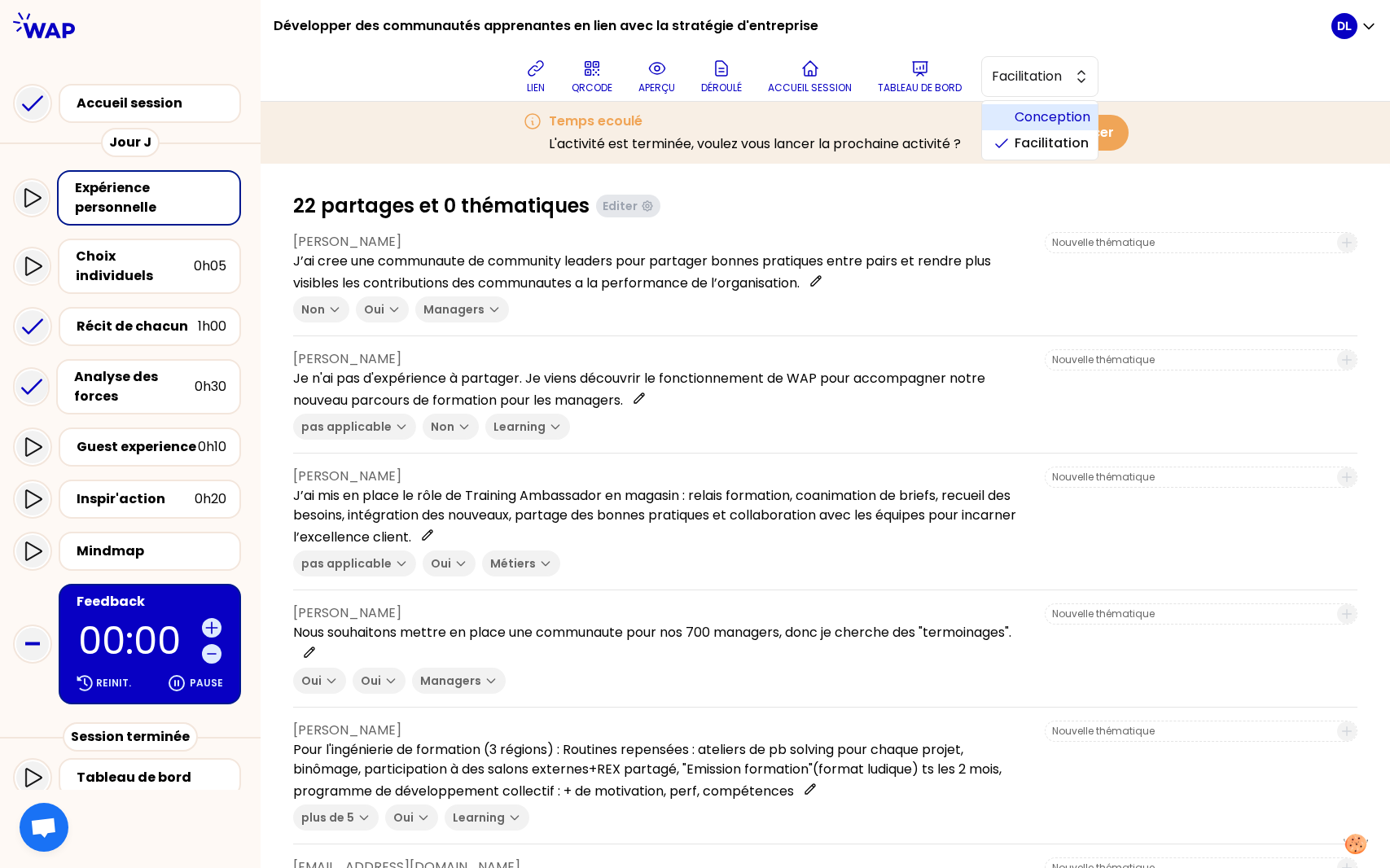click on "Conception" at bounding box center (1050, 117) 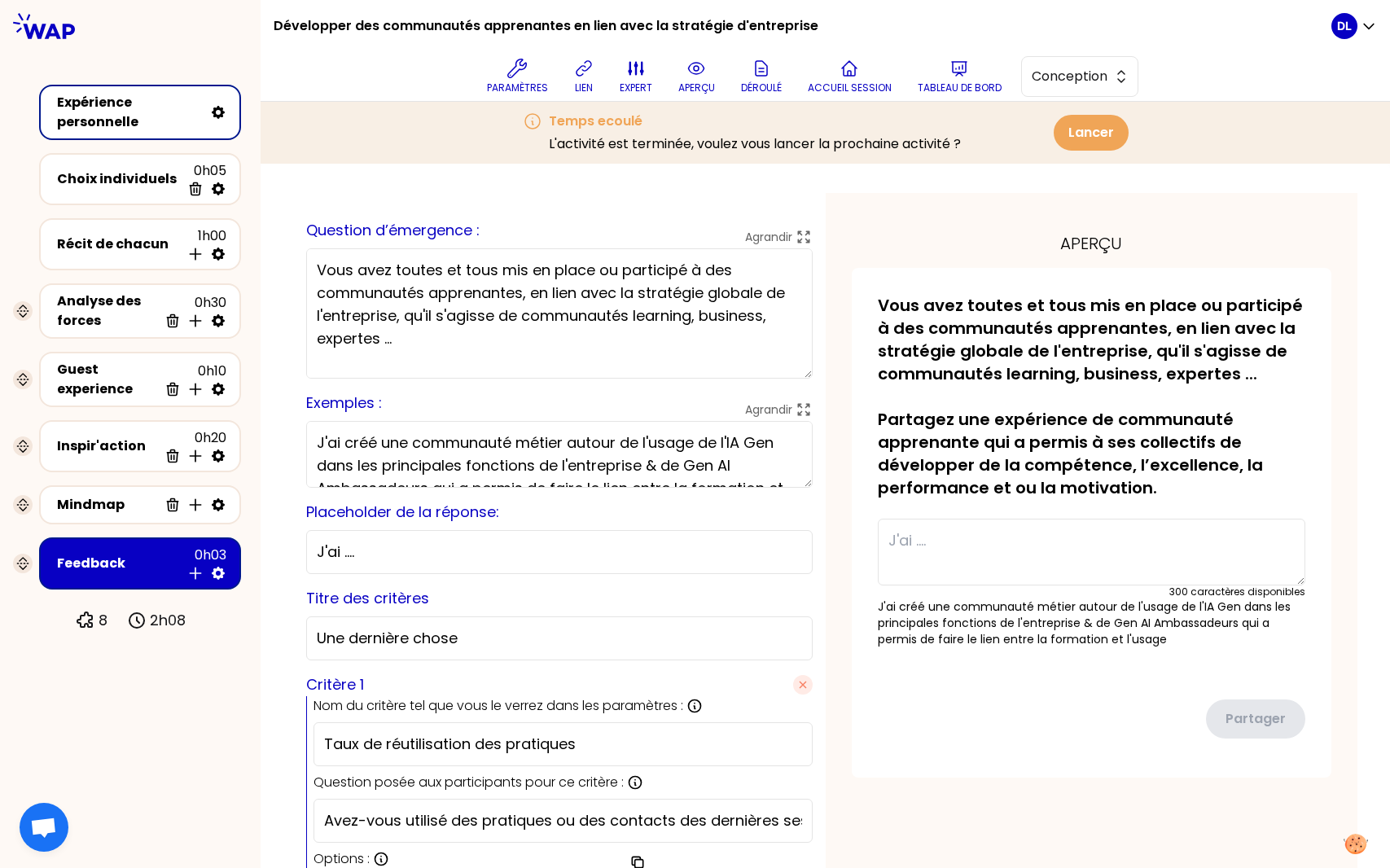 click on "Vous avez toutes et tous mis en place ou participé à des communautés apprenantes, en lien avec la stratégie globale de l'entreprise, qu'il s'agisse de communautés learning, business, expertes ...
Partagez une expérience de communauté apprenante qui a  permis à ses collectifs de développer de la compétence, l’excellence, la performance et ou la motivation." at bounding box center [559, 313] 